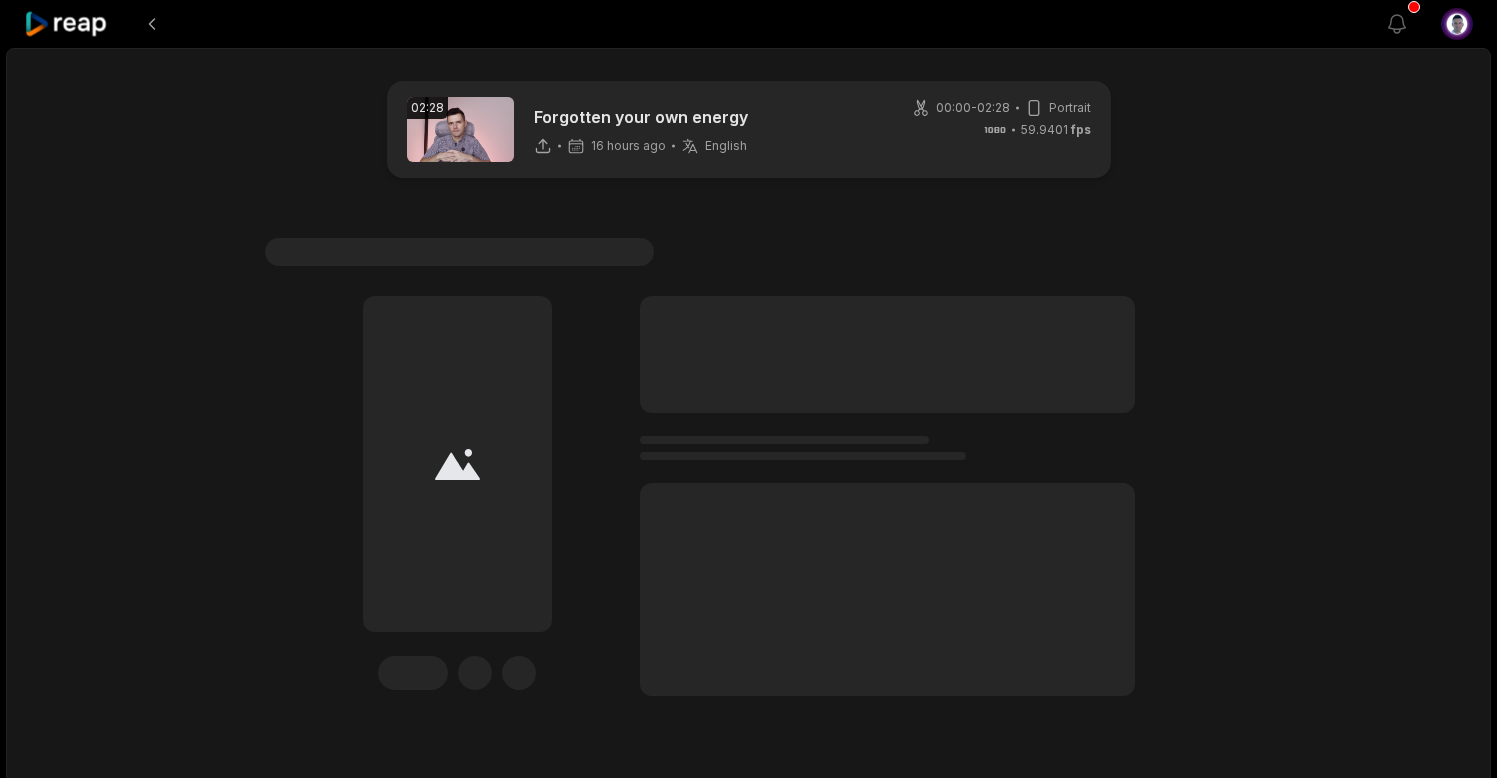 scroll, scrollTop: 0, scrollLeft: 0, axis: both 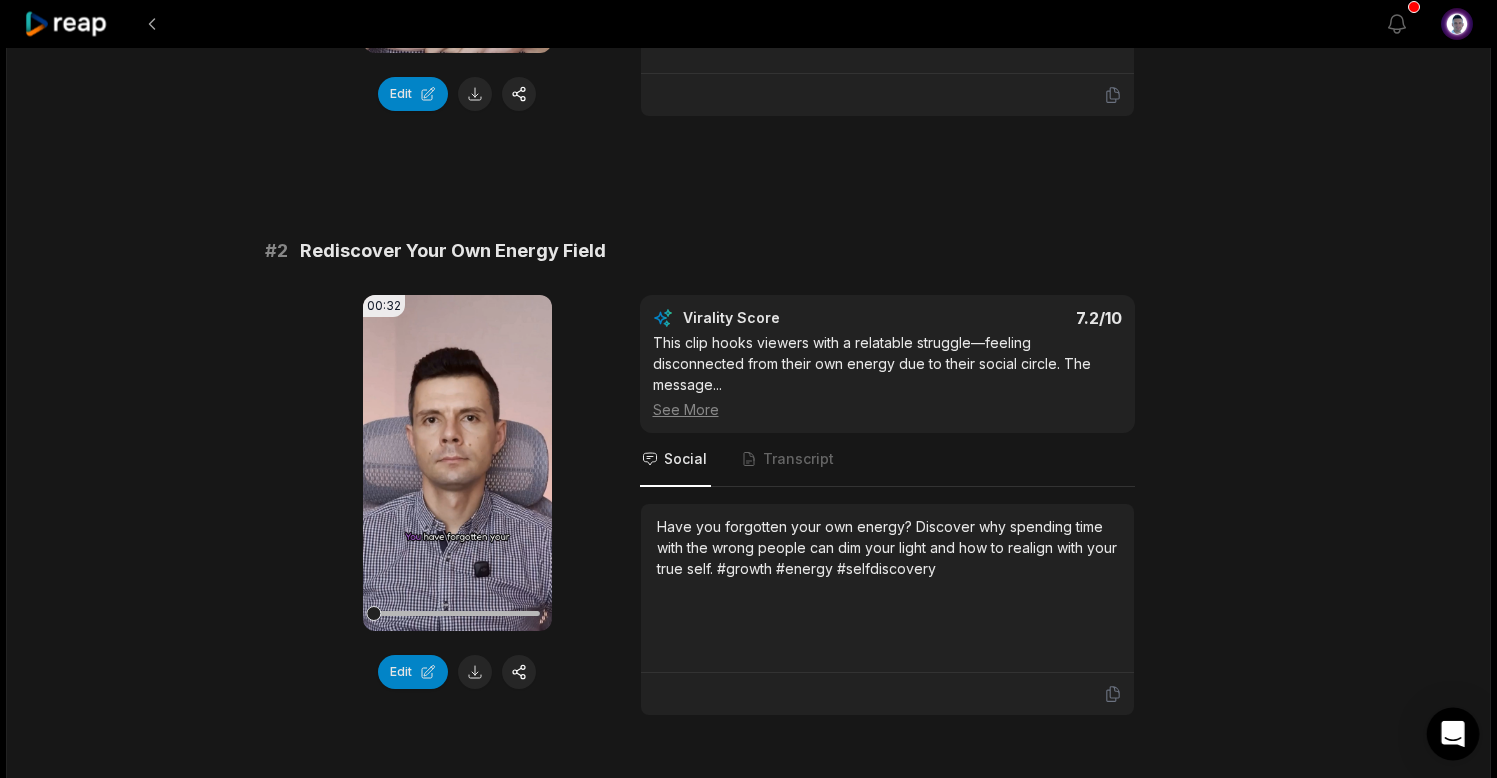 click 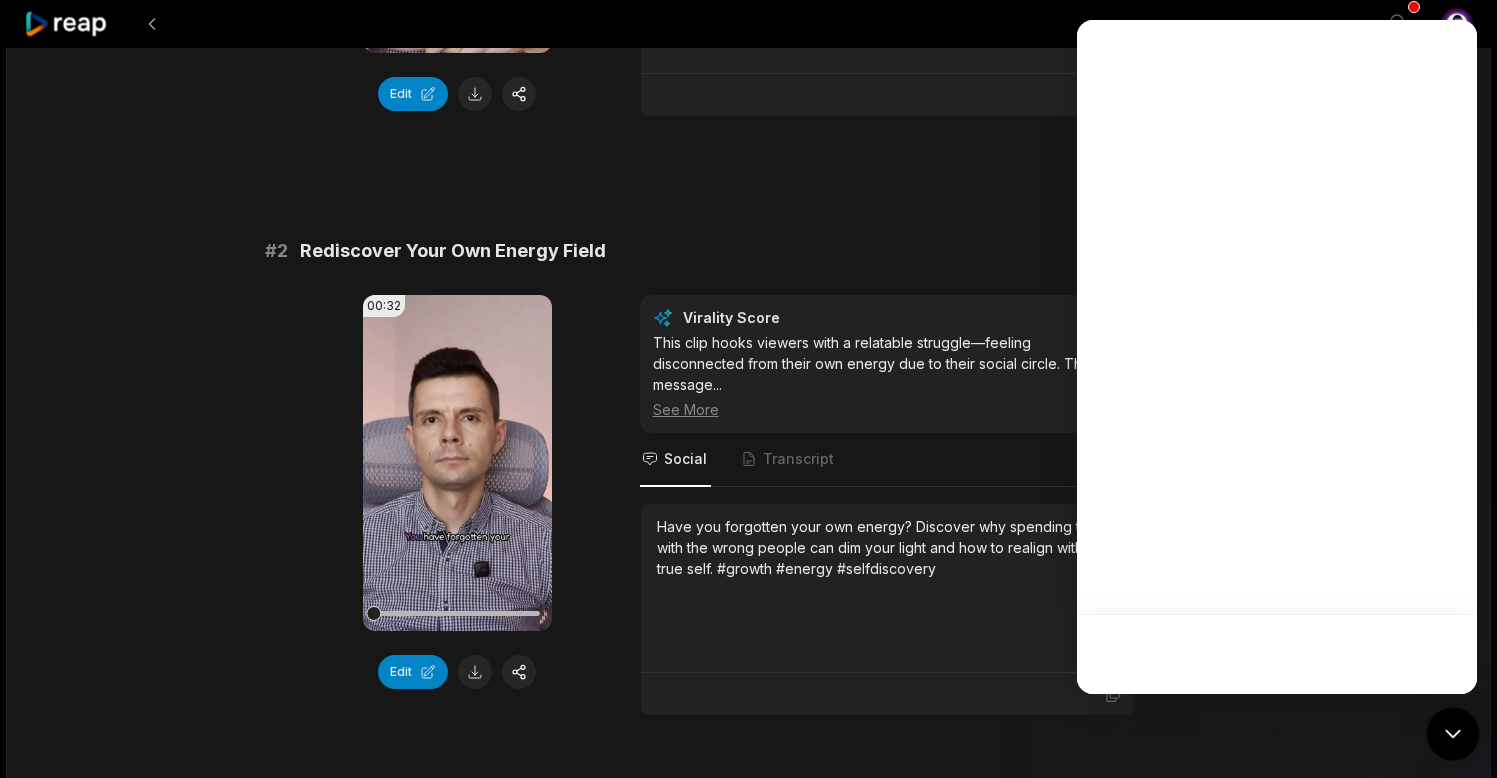 scroll, scrollTop: 0, scrollLeft: 0, axis: both 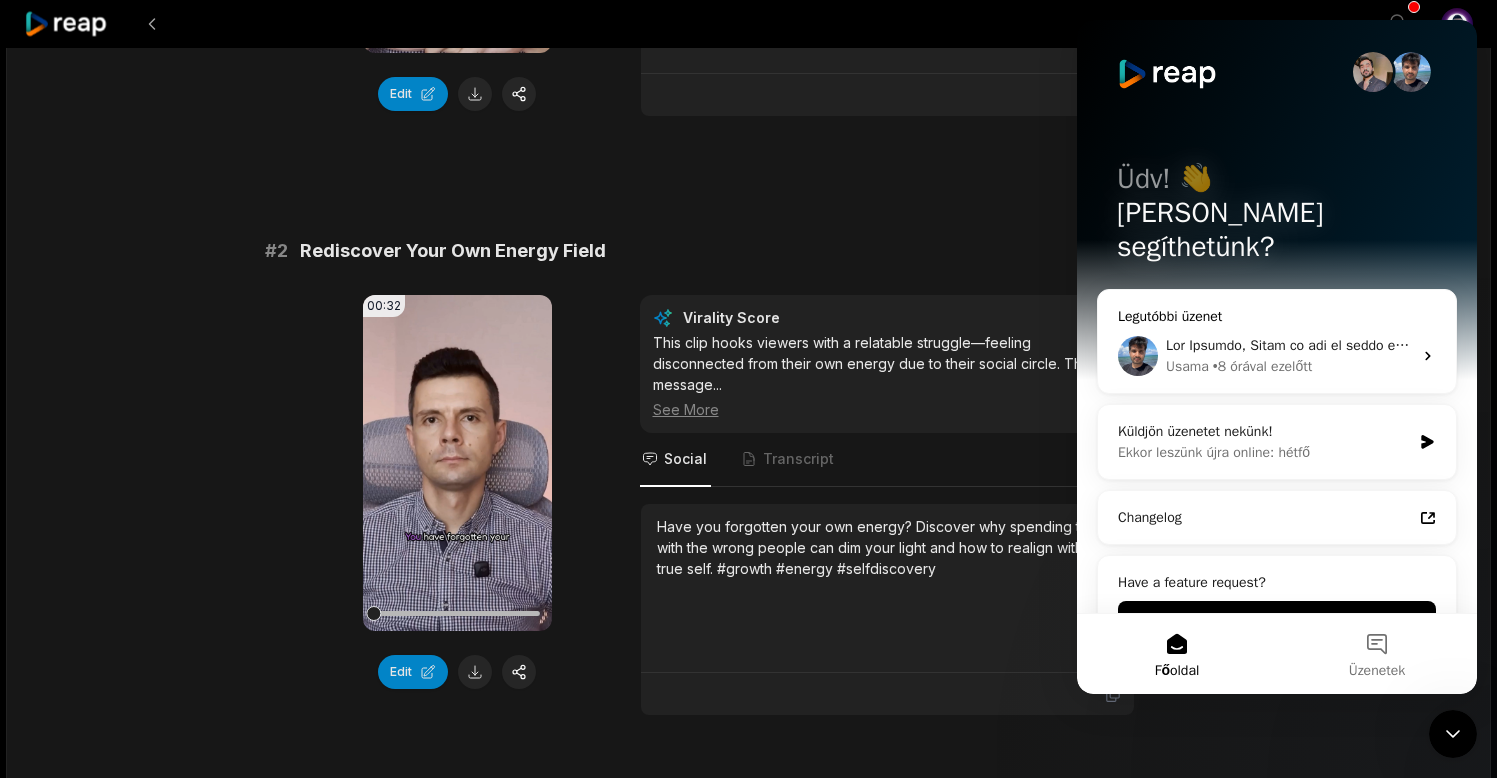 click at bounding box center [4685, 345] 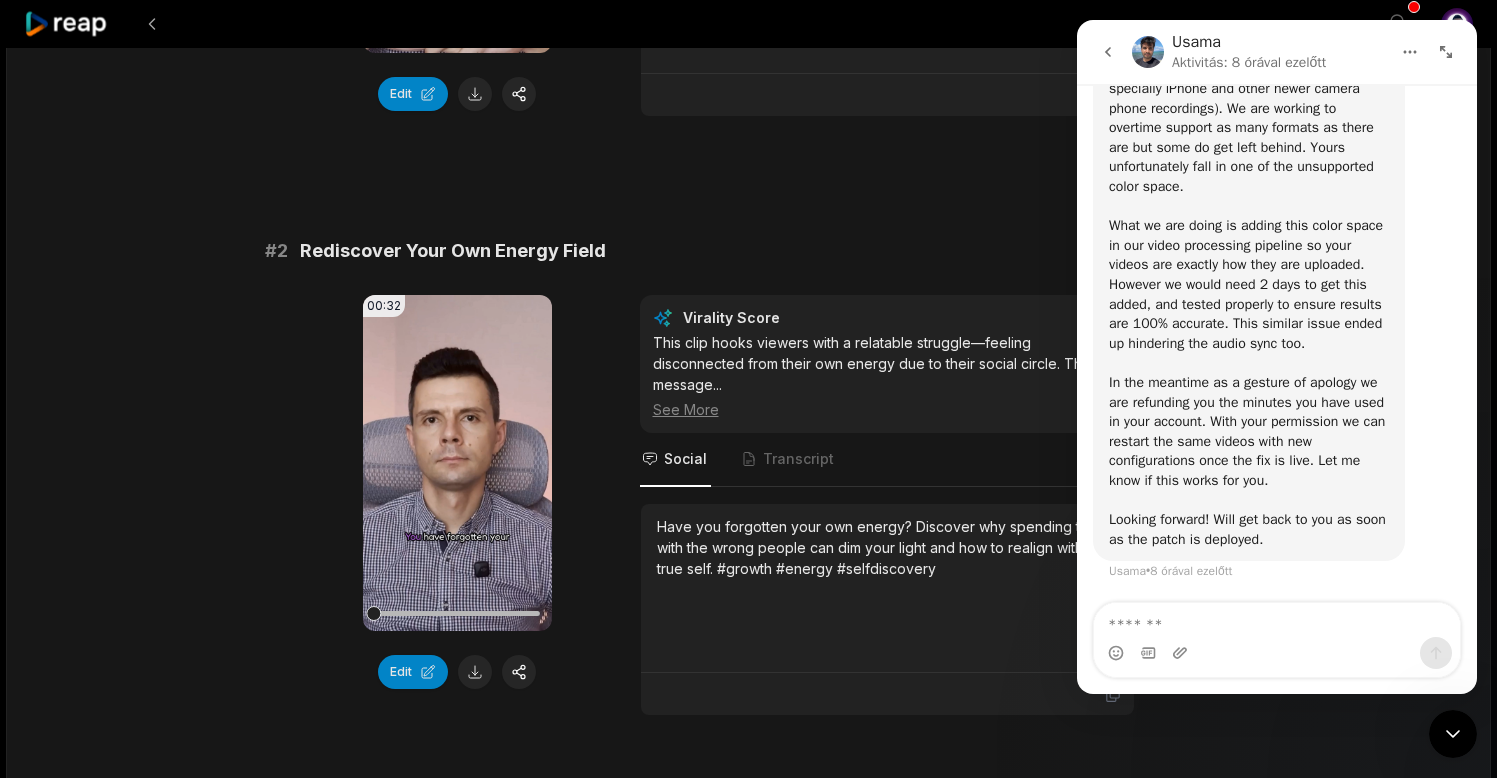 scroll, scrollTop: 2358, scrollLeft: 0, axis: vertical 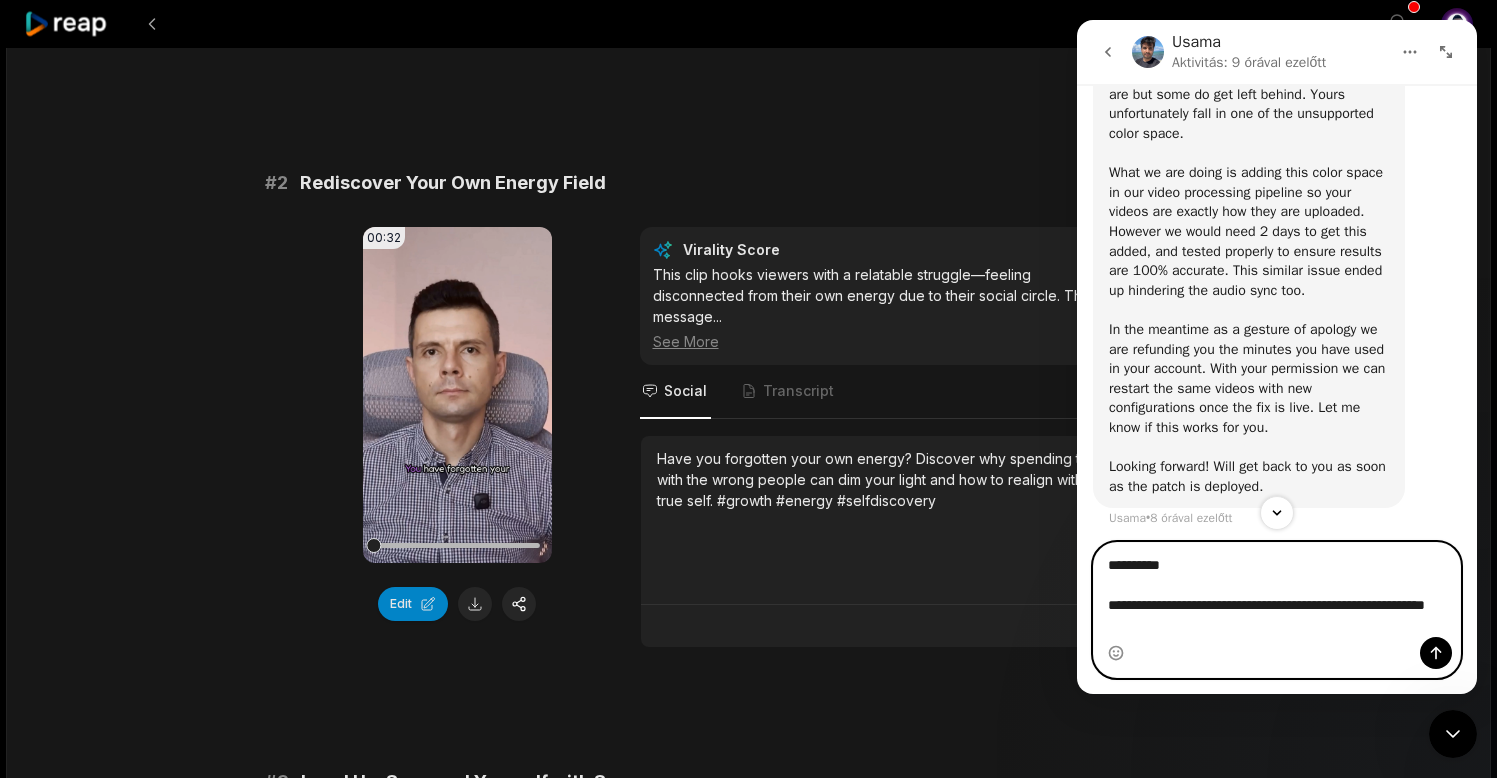 click on "**********" at bounding box center [1277, 590] 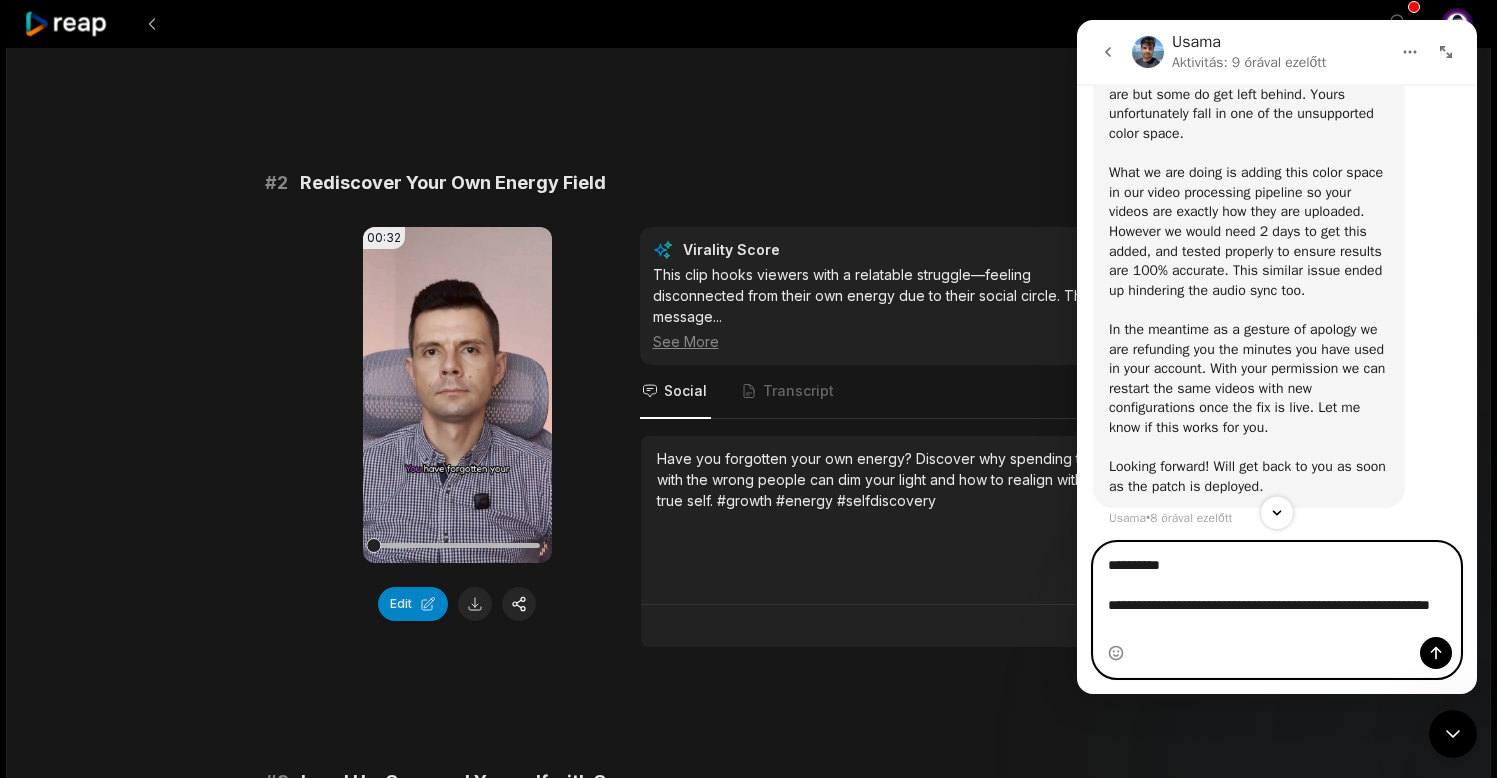 click on "**********" at bounding box center [1277, 590] 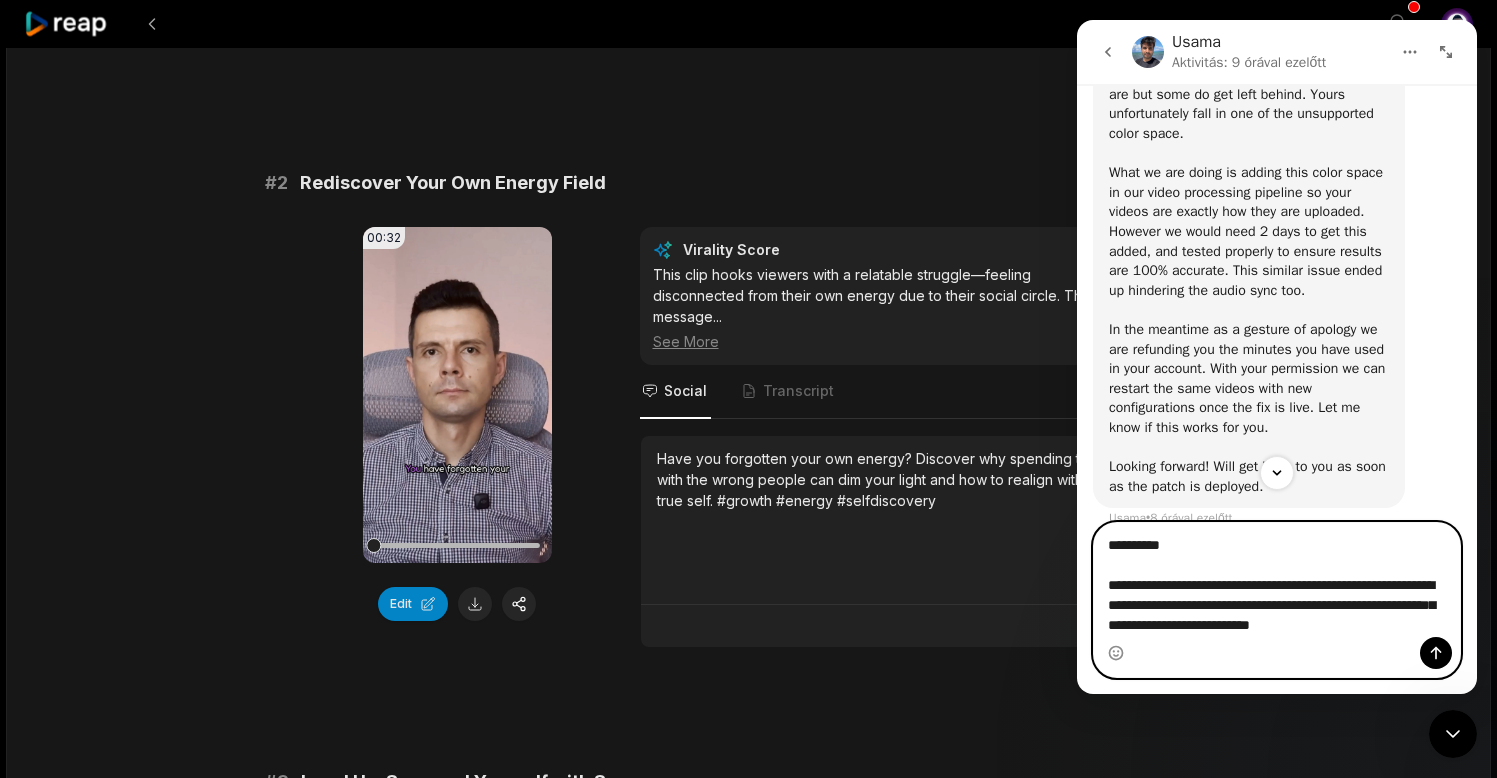 type on "**********" 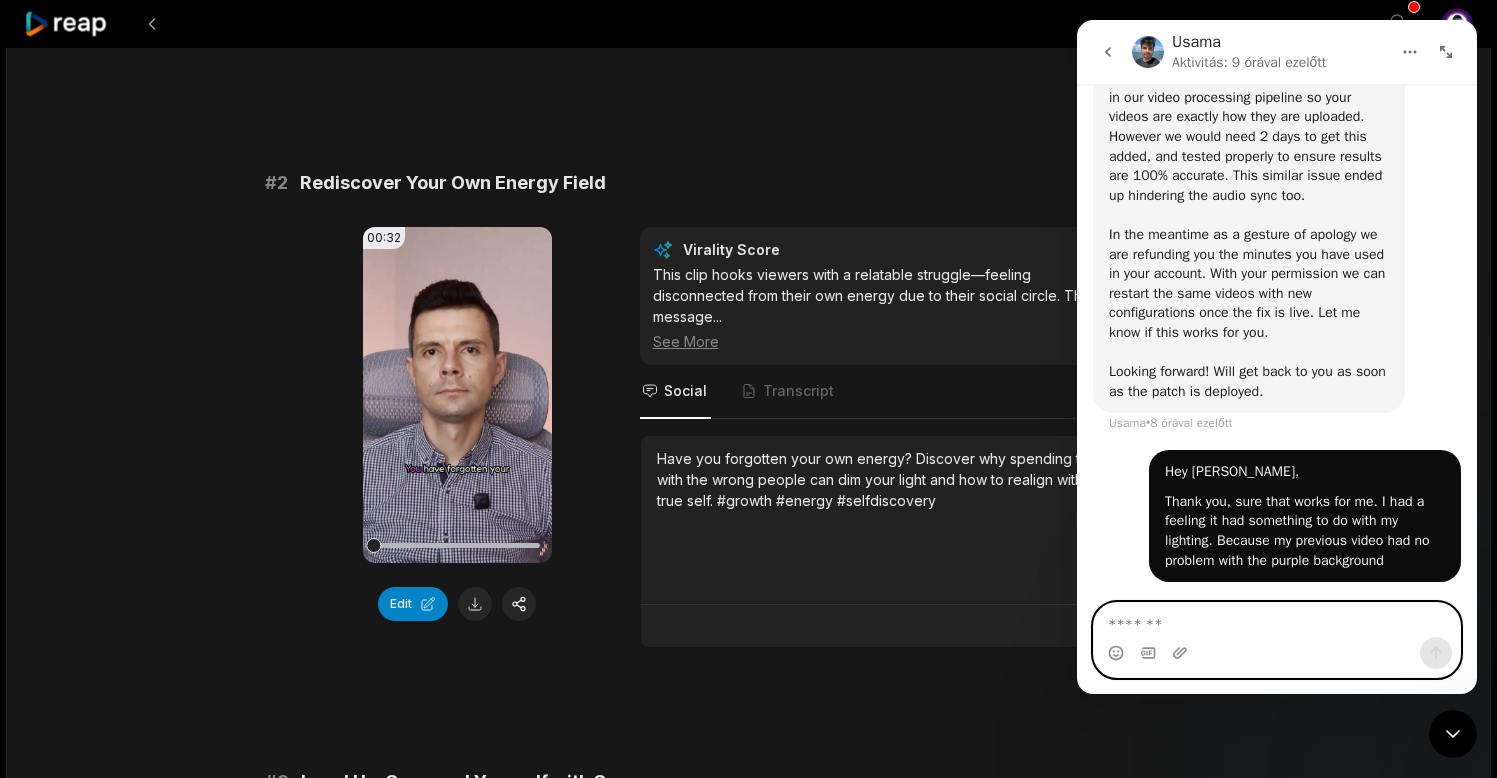 scroll, scrollTop: 2506, scrollLeft: 0, axis: vertical 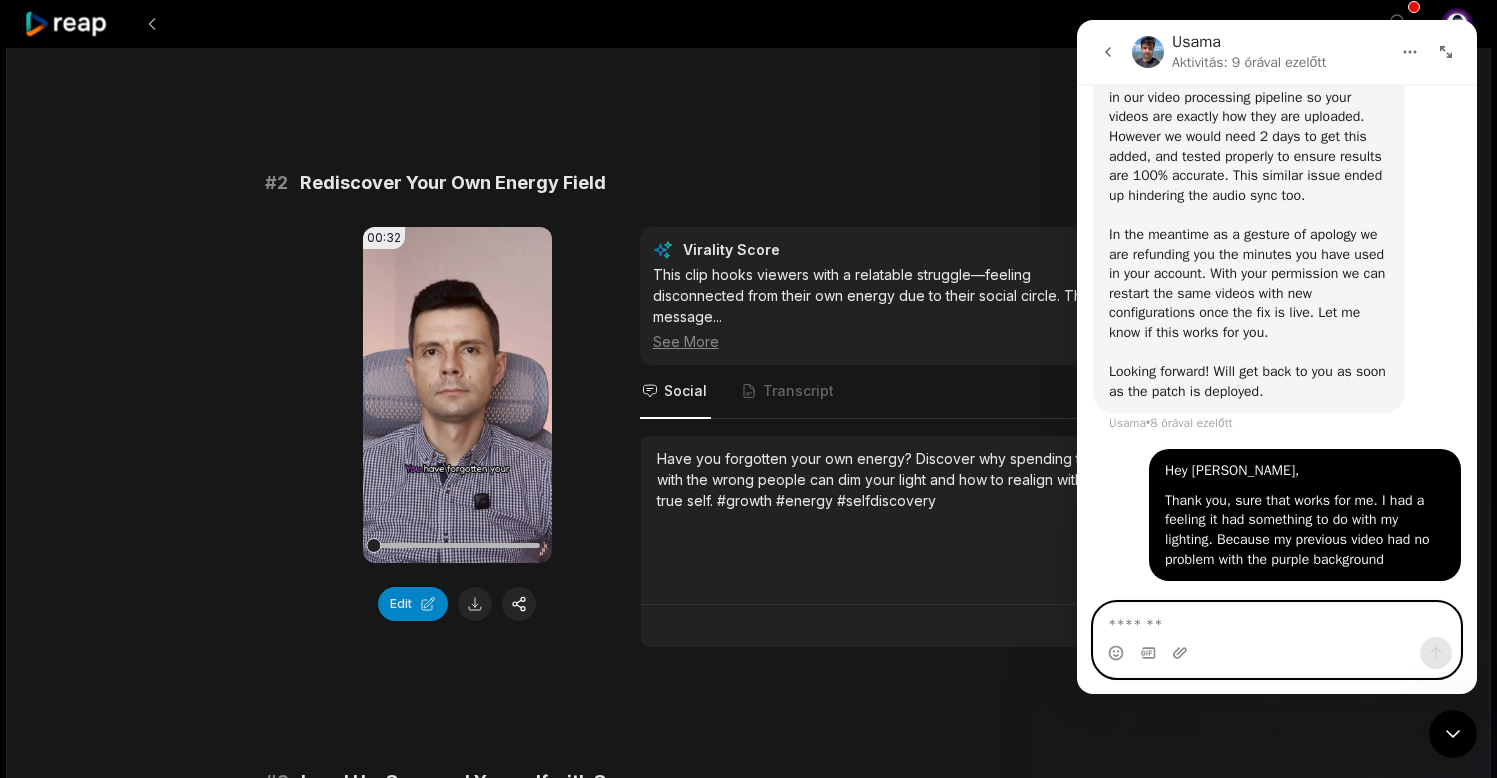 type 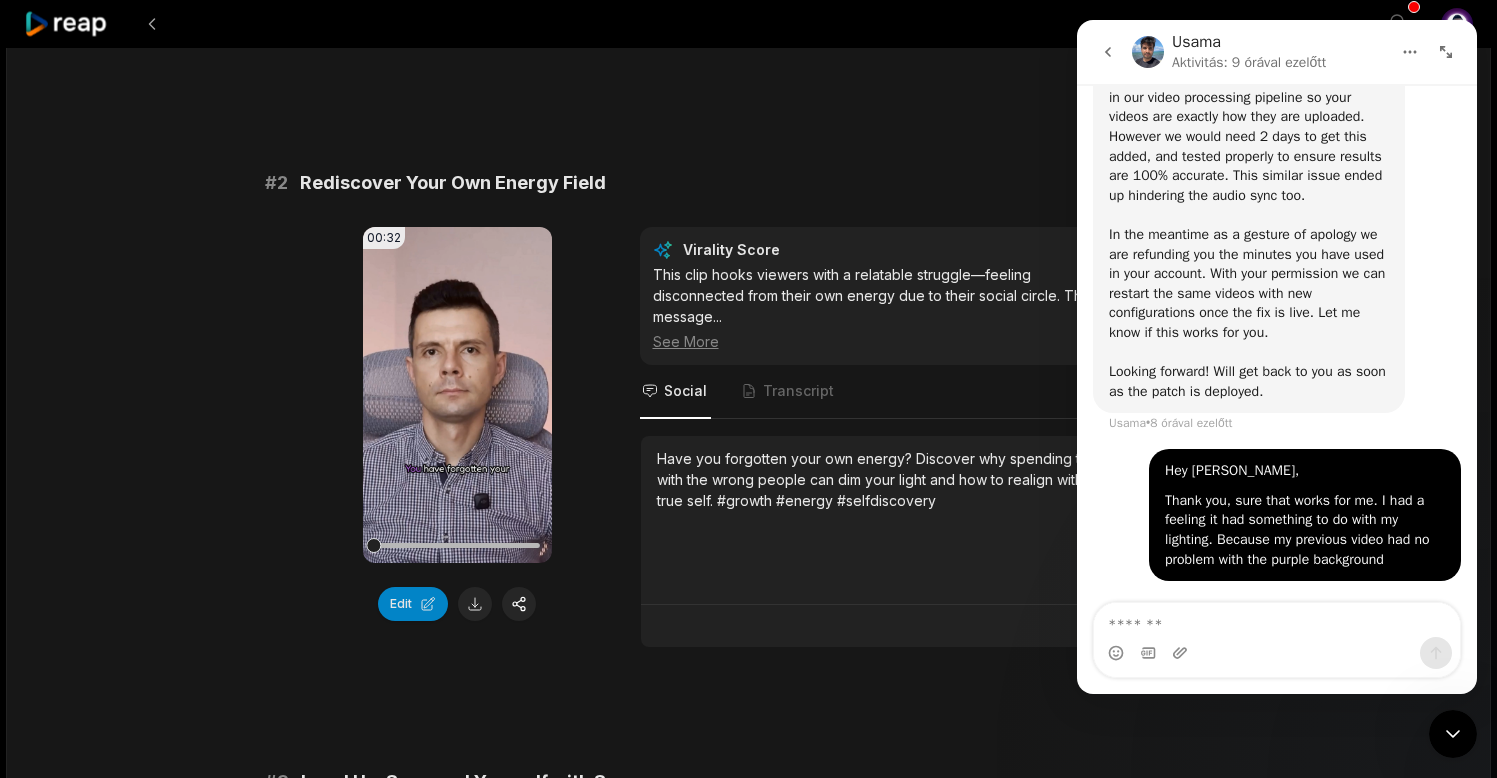 click on "# 1 Trust Your Intuition as You Expand 00:31 Your browser does not support mp4 format. Edit Virality Score 7.5 /10 This clip taps into the universal experience of feeling misaligned with past relationships and highlights the importance of trusting  ...   See More Social Transcript Feeling out of alignment with old friends? Trust your intuition as you expand and let your inner guidance lead you to new heights. #intuition #growth #selftrust # 2 Rediscover Your Own Energy Field 00:32 Your browser does not support mp4 format. Edit Virality Score 7.2 /10 This clip hooks viewers with a relatable struggle—feeling disconnected from their own energy due to their social circle. The message  ...   See More Social Transcript Have you forgotten your own energy? Discover why spending time with the wrong people can dim your light and how to realign with your true self. #growth #energy #selfdiscovery # 3 Level Up: Surround Yourself with Success 00:28 Your browser does not support mp4 format. Edit Virality Score 7 /10 ..." at bounding box center [749, 718] 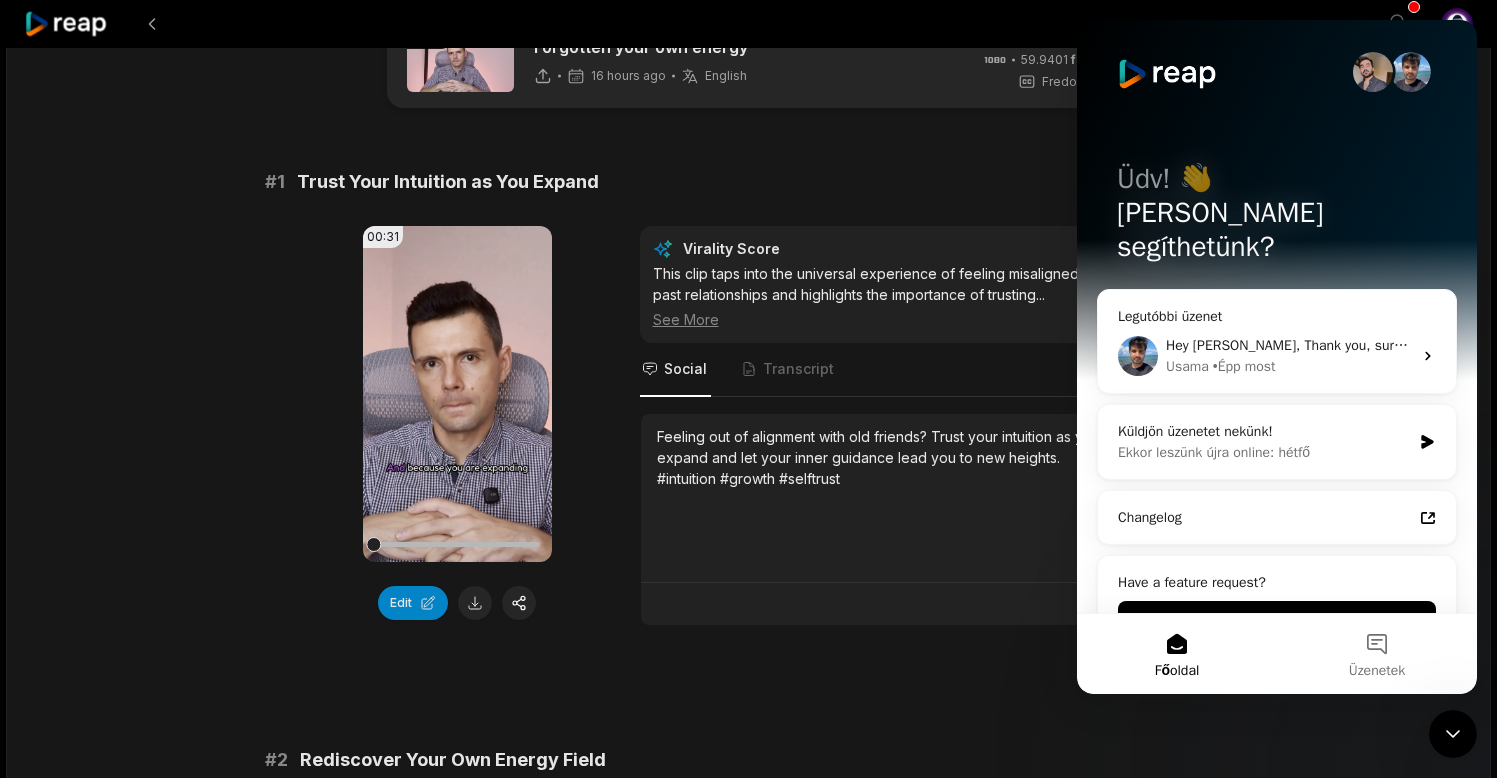 scroll, scrollTop: 0, scrollLeft: 0, axis: both 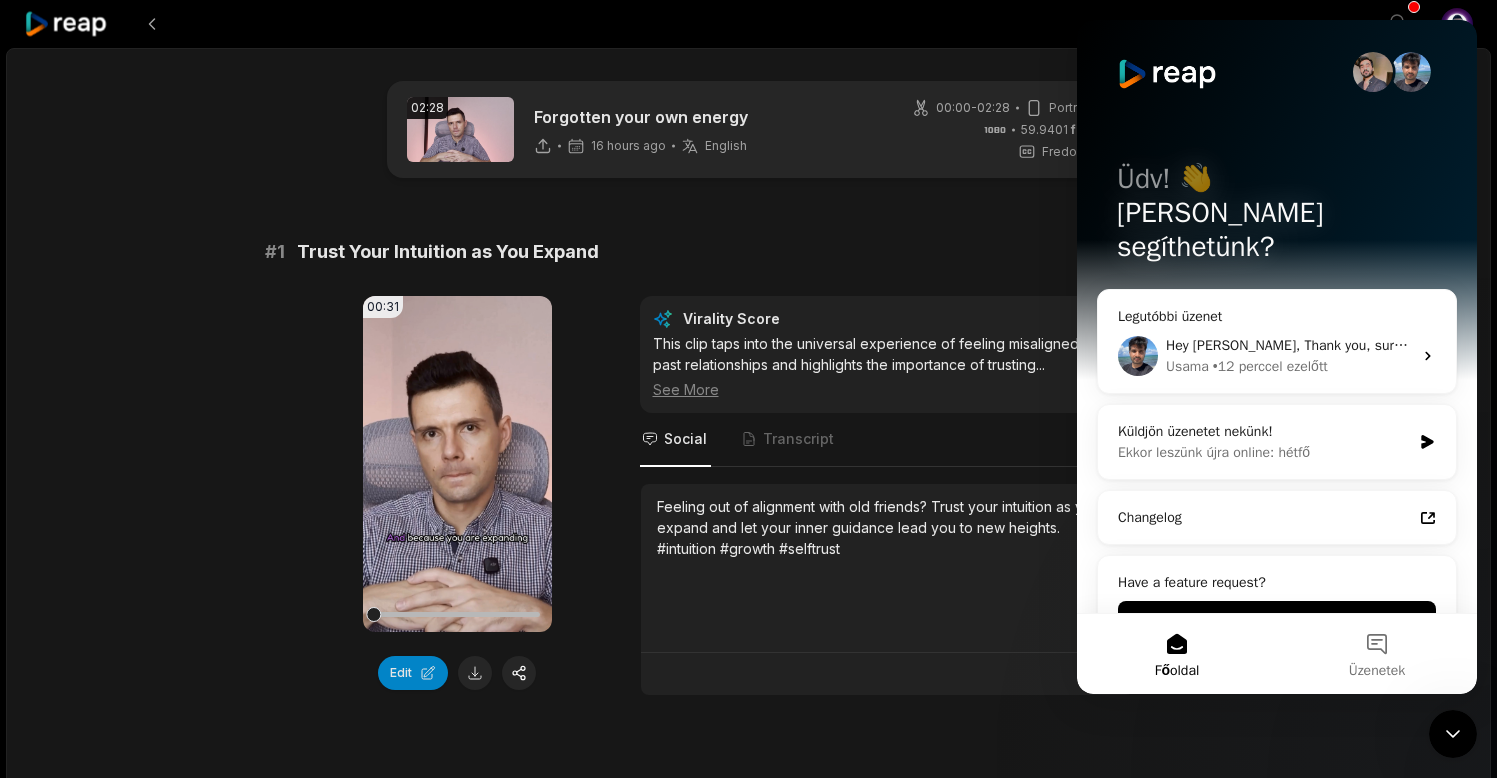 click on "02:28 Forgotten your own energy 16 hours ago English en 00:00  -  02:28 Portrait 59.9401   fps Fredoka # 1 Trust Your Intuition as You Expand 00:31 Your browser does not support mp4 format. Edit Virality Score 7.5 /10 This clip taps into the universal experience of feeling misaligned with past relationships and highlights the importance of trusting  ...   See More Social Transcript Feeling out of alignment with old friends? Trust your intuition as you expand and let your inner guidance lead you to new heights. #intuition #growth #selftrust # 2 Rediscover Your Own Energy Field 00:32 Your browser does not support mp4 format. Edit Virality Score 7.2 /10 This clip hooks viewers with a relatable struggle—feeling disconnected from their own energy due to their social circle. The message  ...   See More Social Transcript Have you forgotten your own energy? Discover why spending time with the wrong people can dim your light and how to realign with your true self. #growth #energy #selfdiscovery # 3 00:28 Edit 7 /10" at bounding box center (748, 1343) 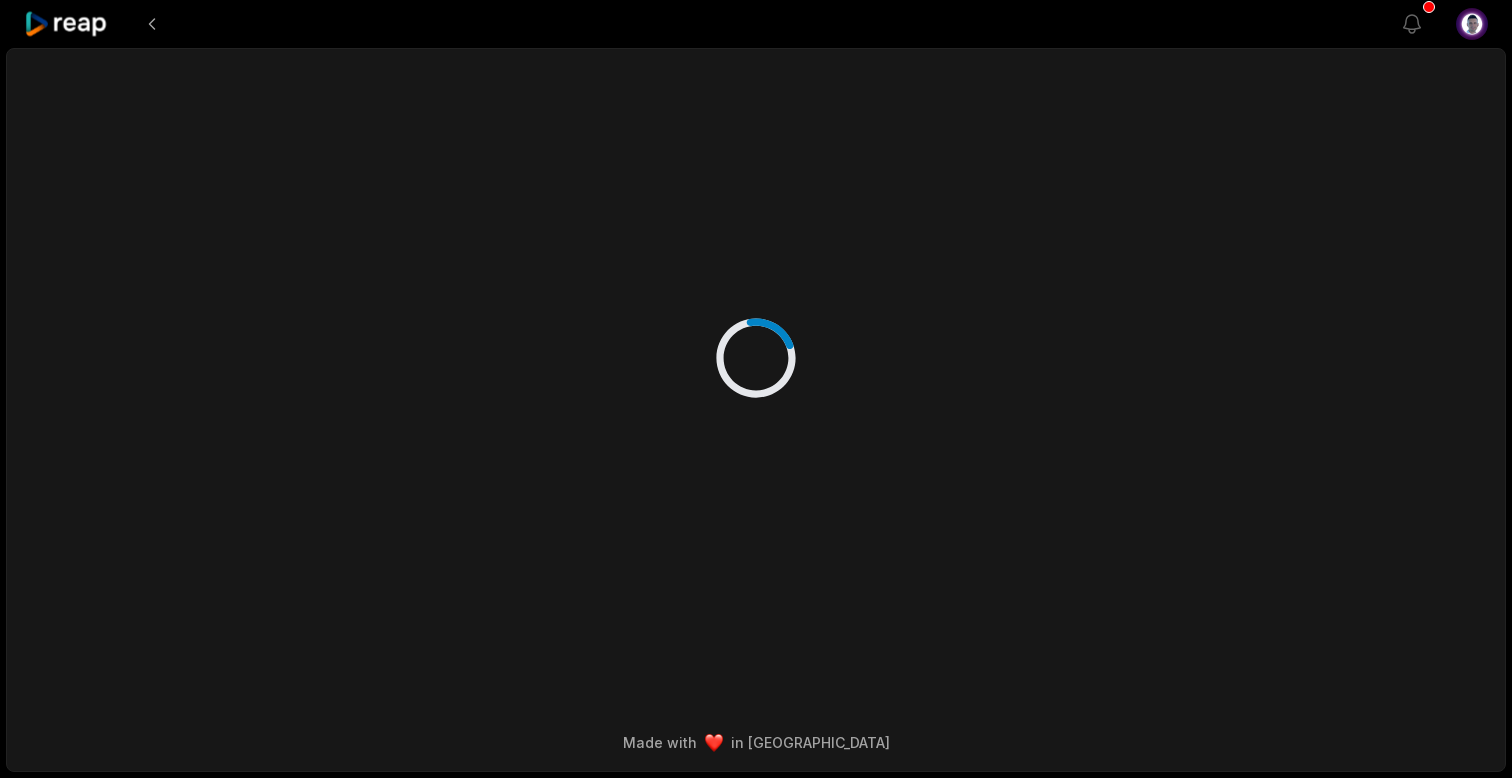 scroll, scrollTop: 0, scrollLeft: 0, axis: both 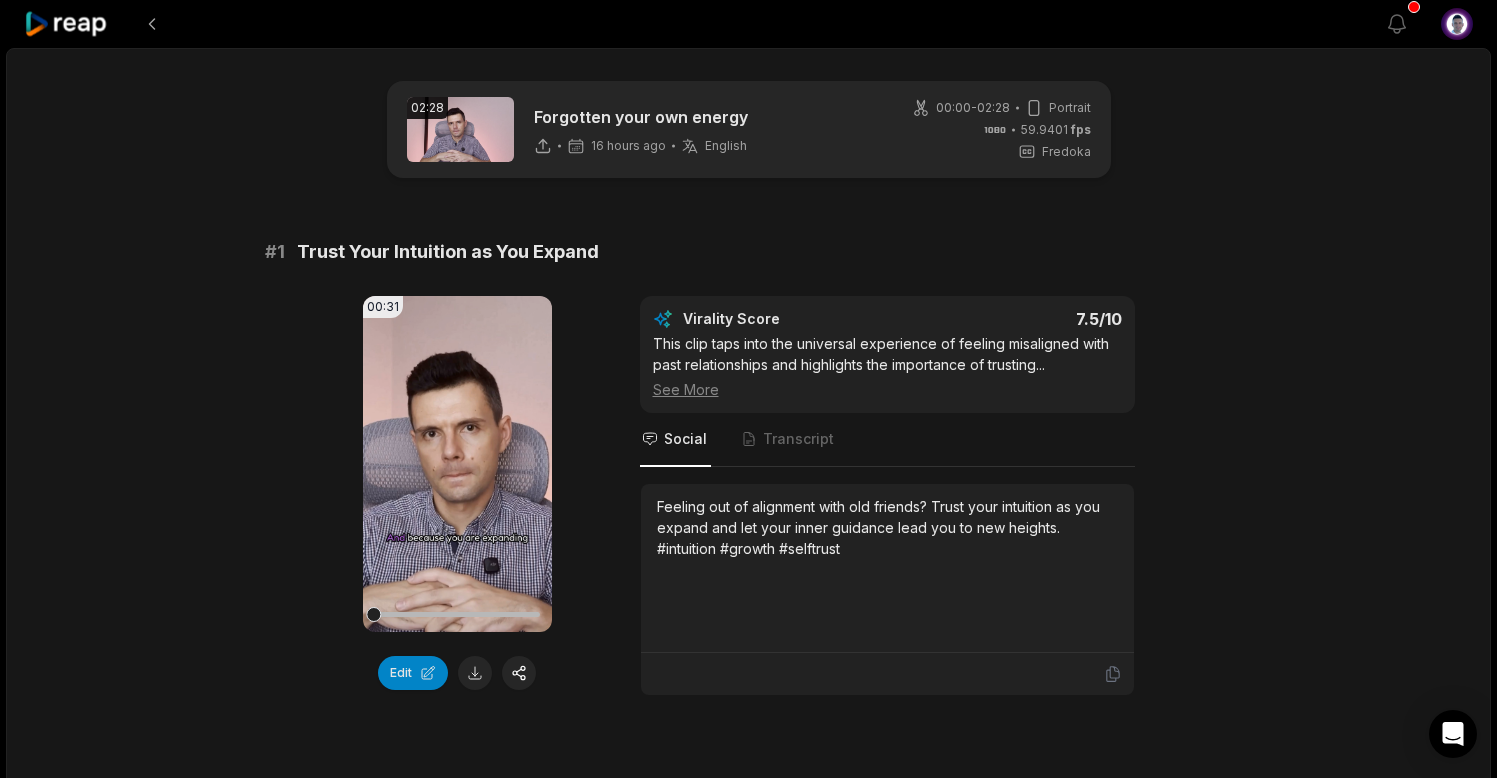 click 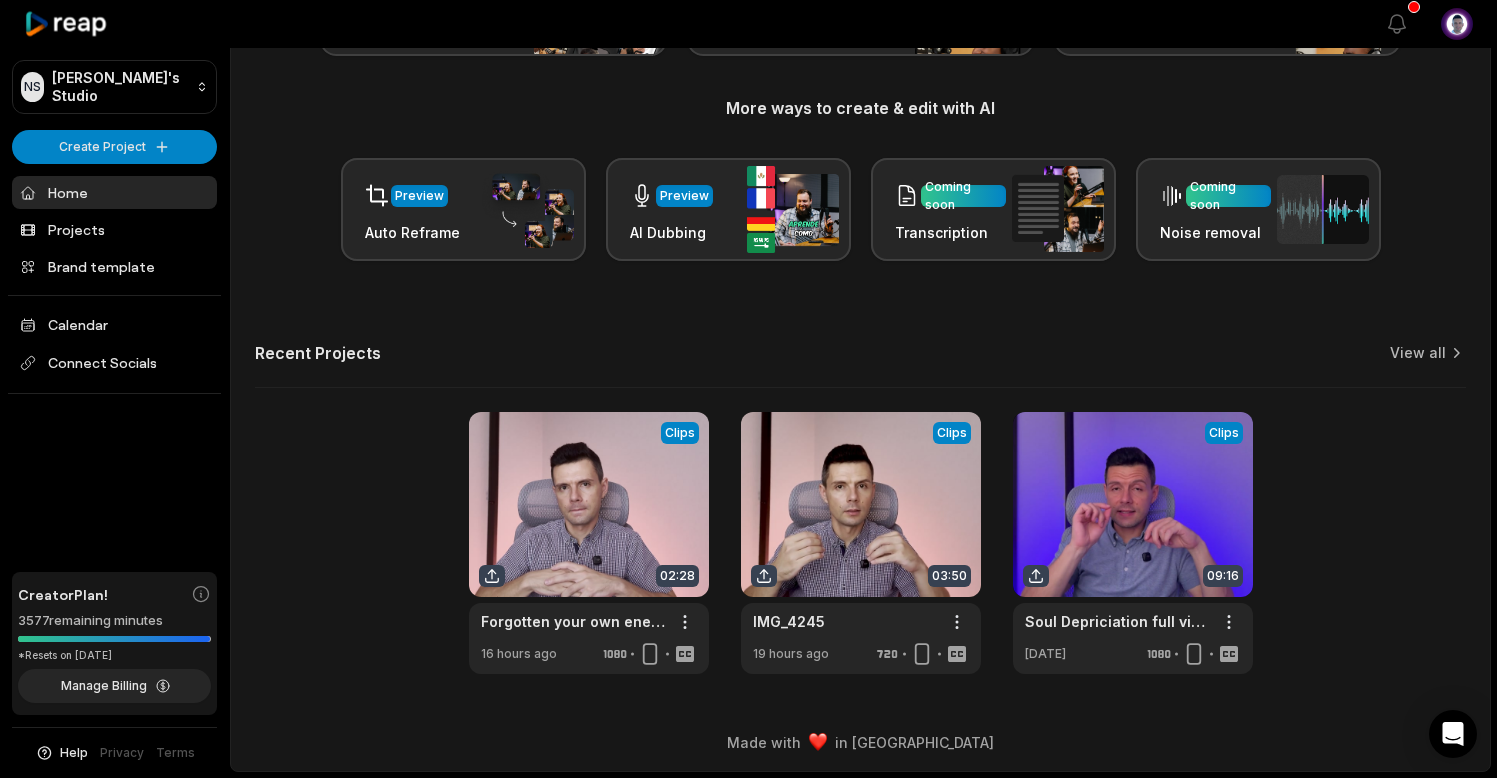 scroll, scrollTop: 0, scrollLeft: 0, axis: both 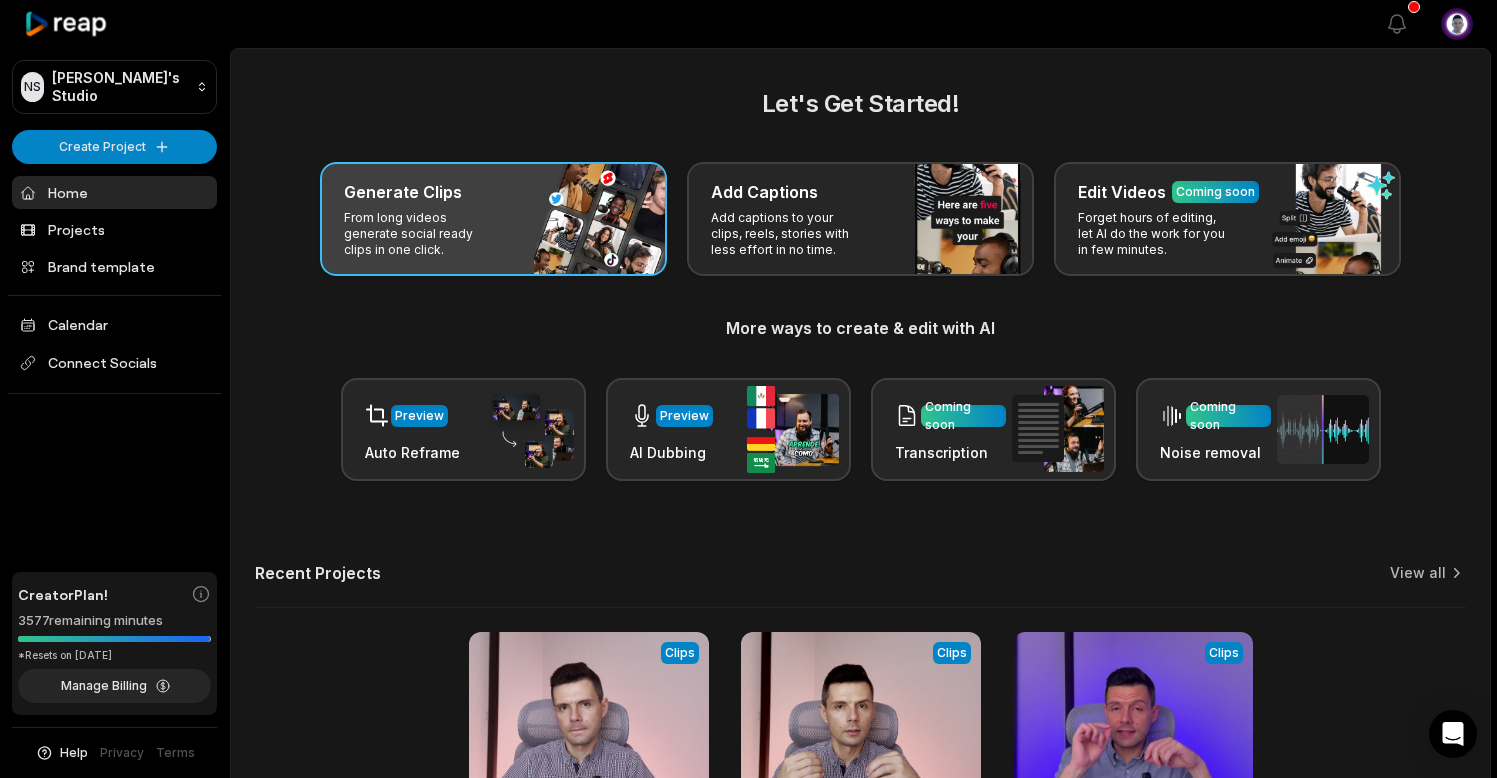 click on "From long videos generate social ready clips in one click." at bounding box center (421, 234) 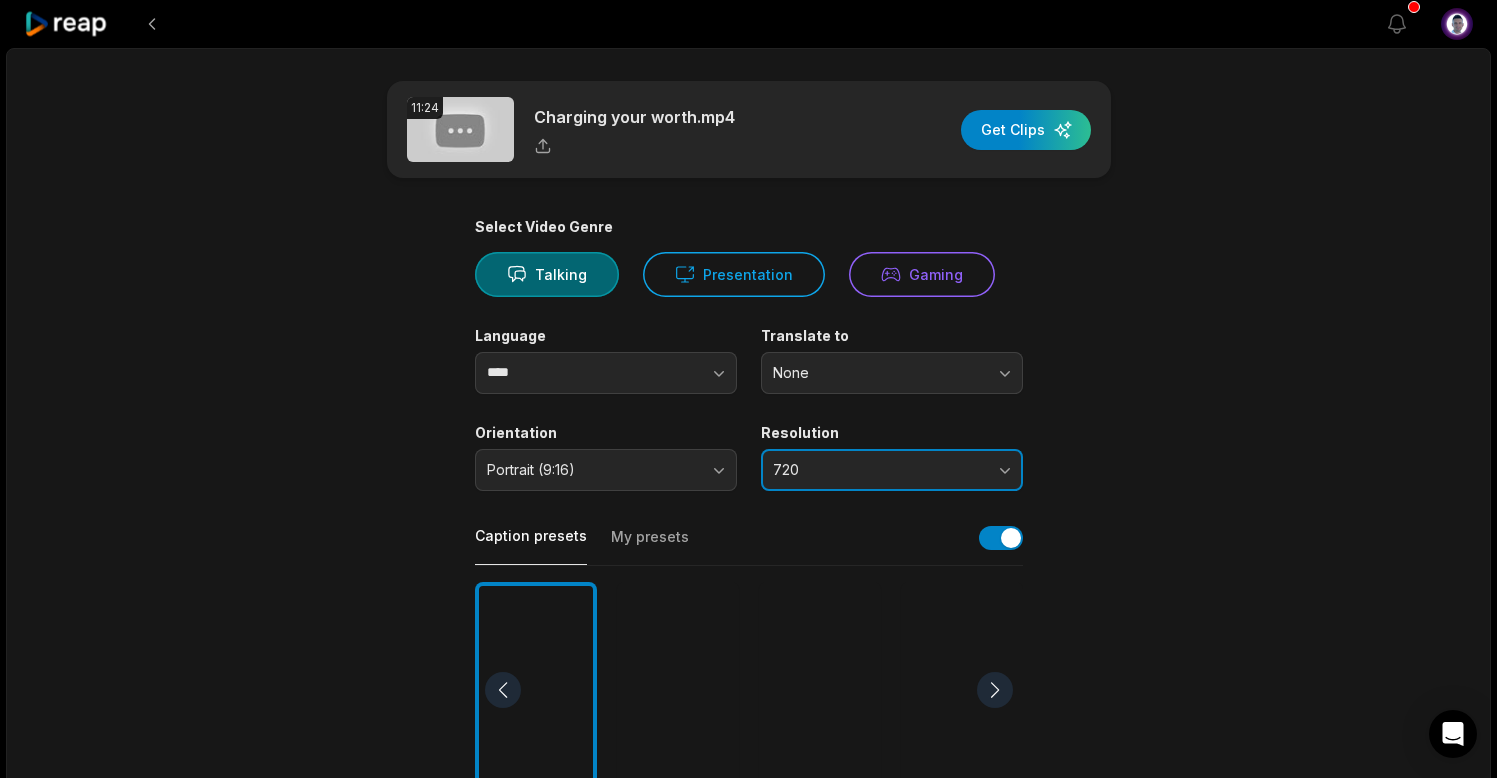 click on "720" at bounding box center (892, 470) 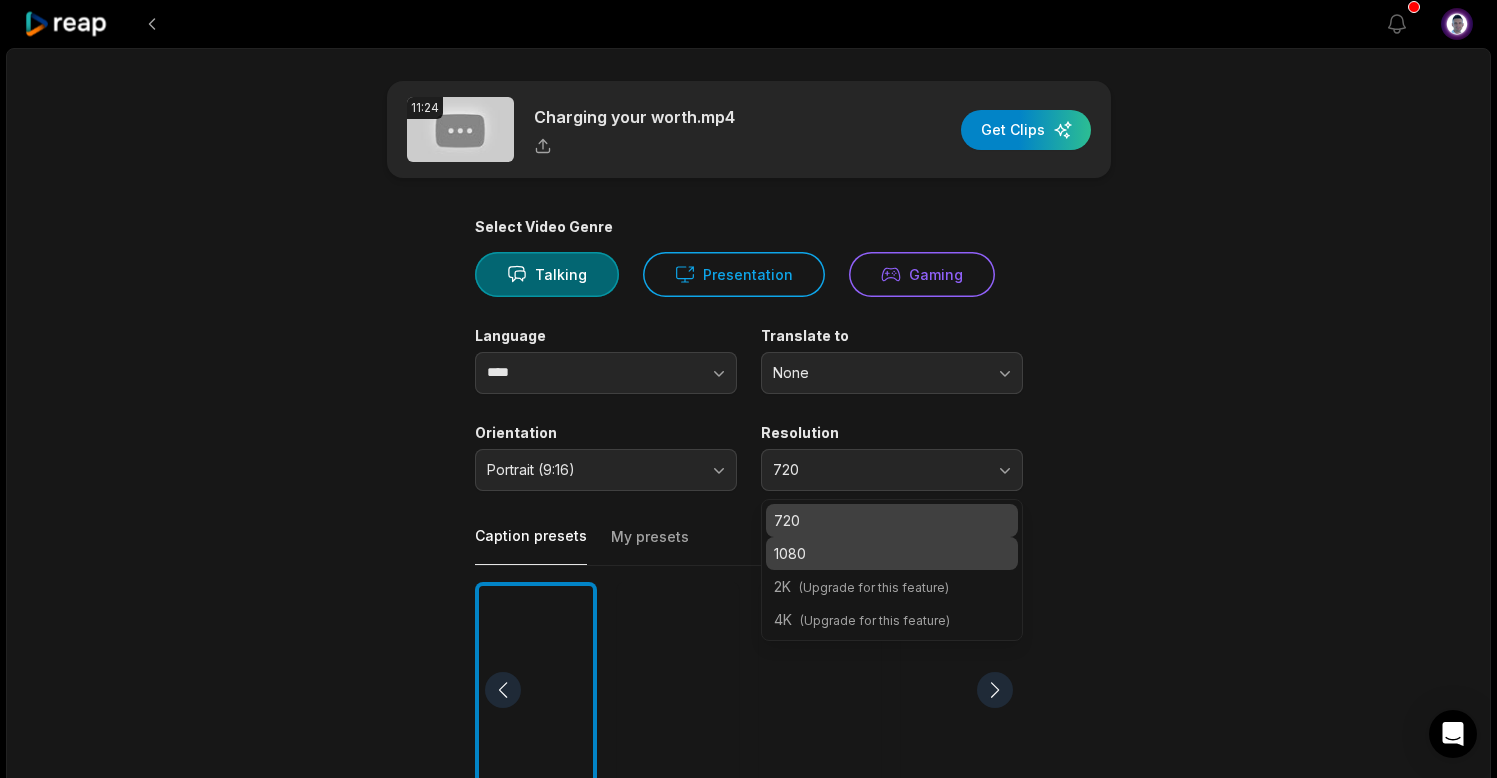 click on "1080" at bounding box center (892, 553) 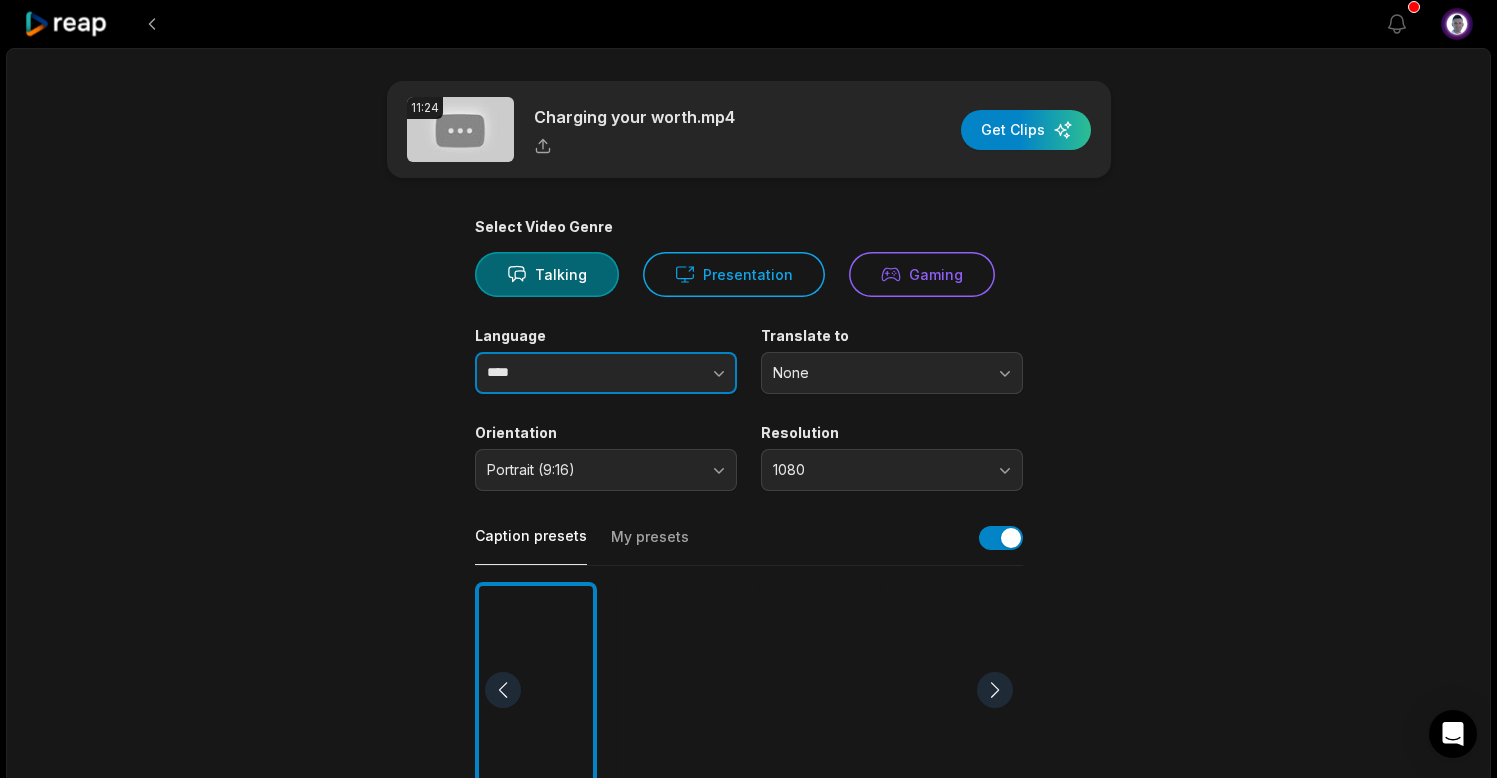 click 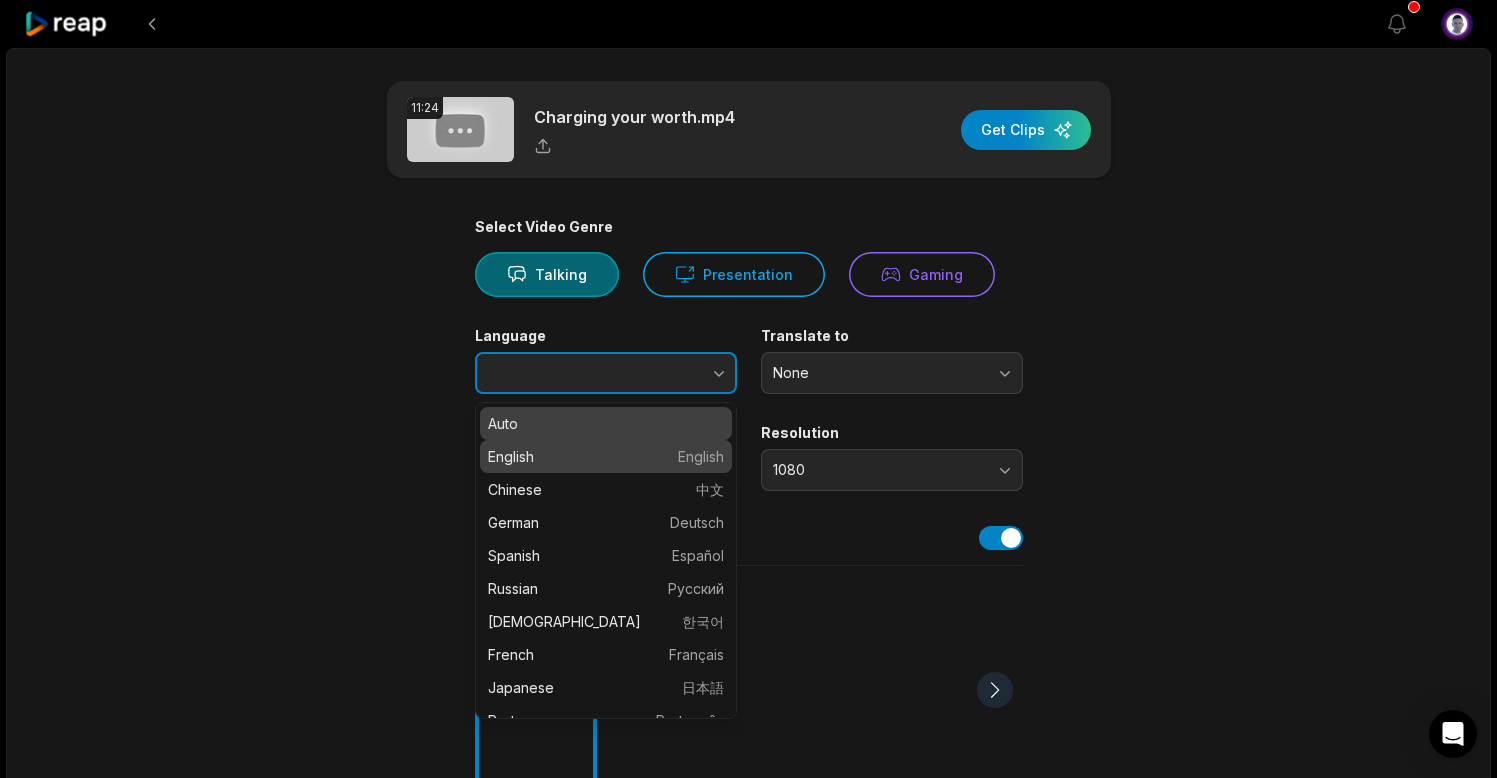 type on "*******" 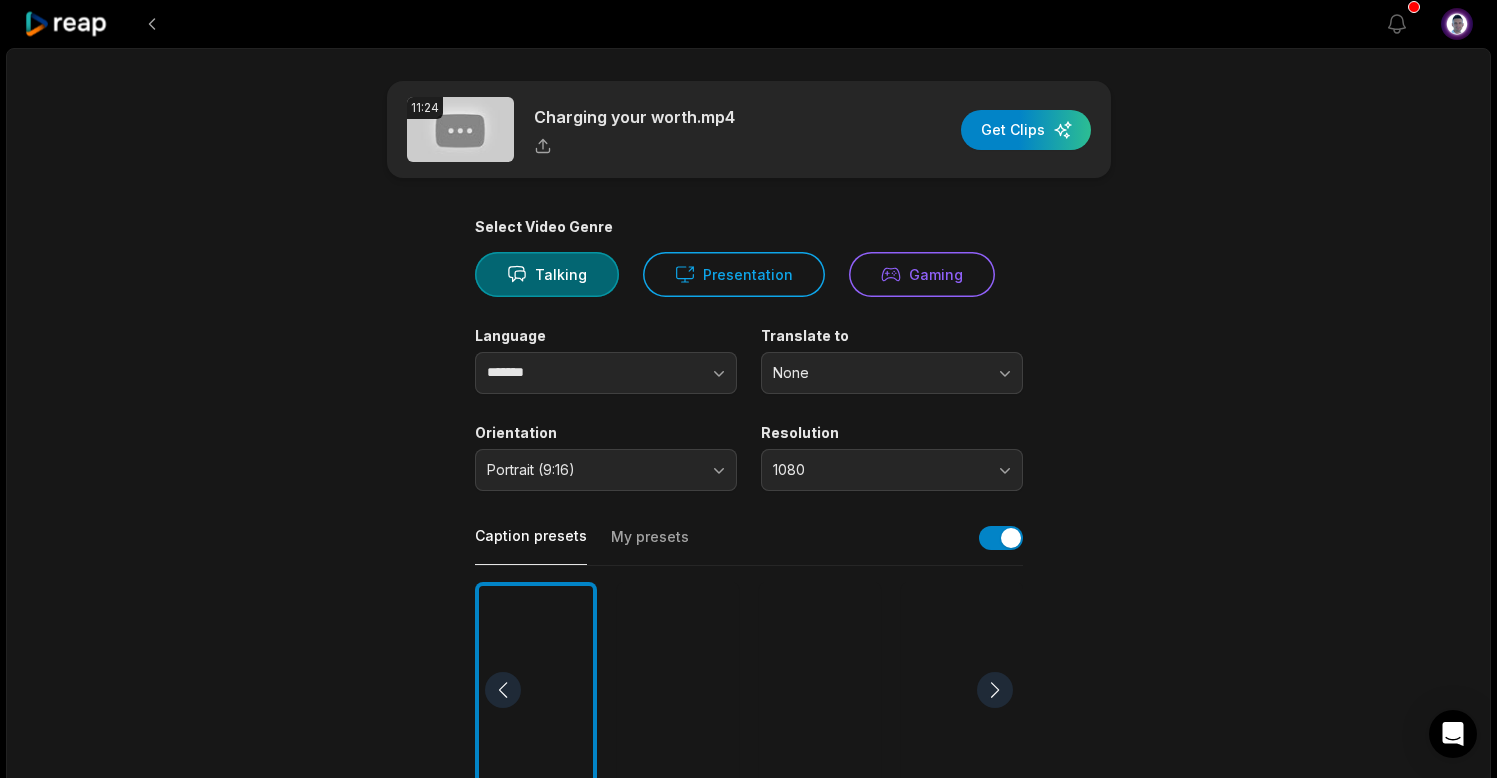 click on "My presets" at bounding box center (650, 546) 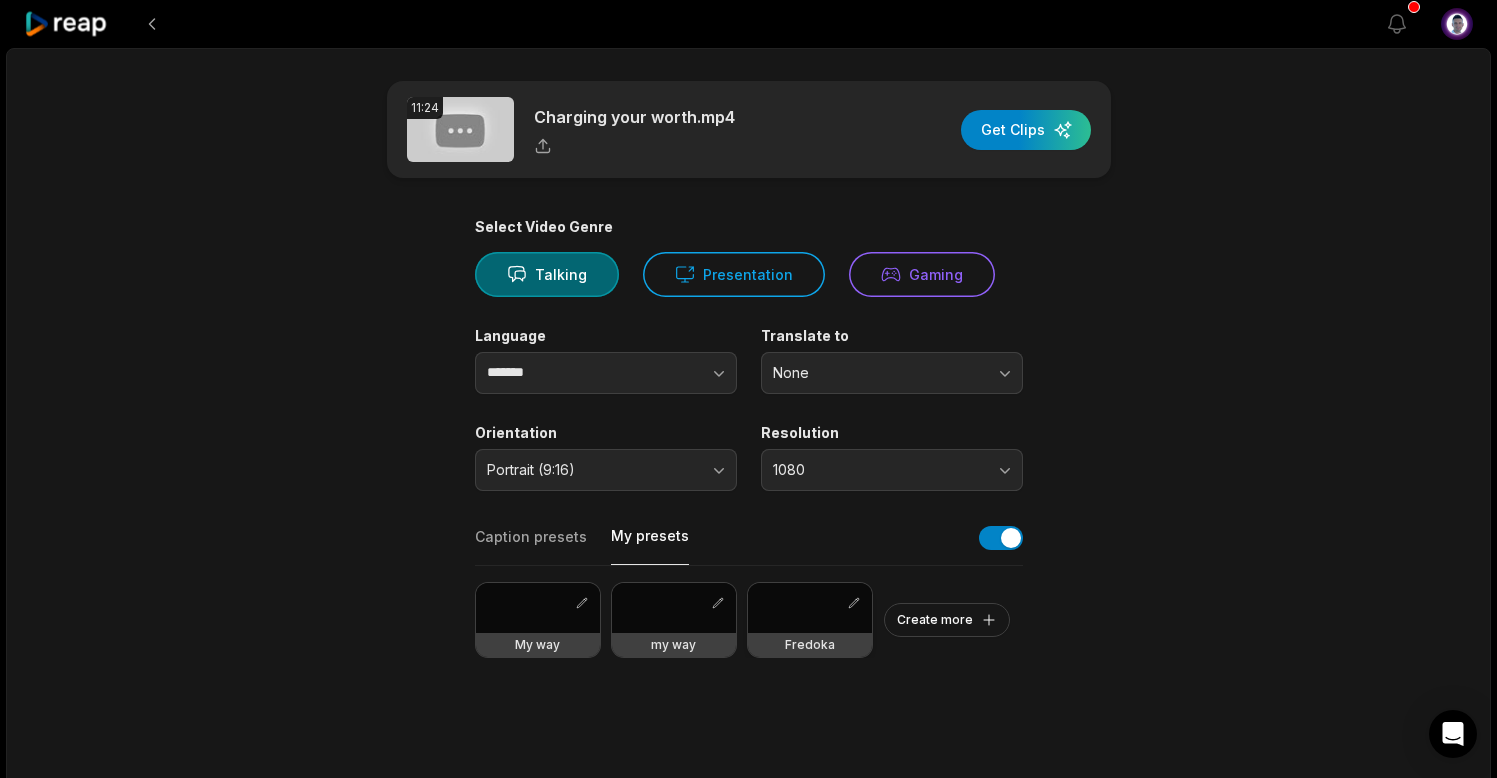 click at bounding box center (810, 608) 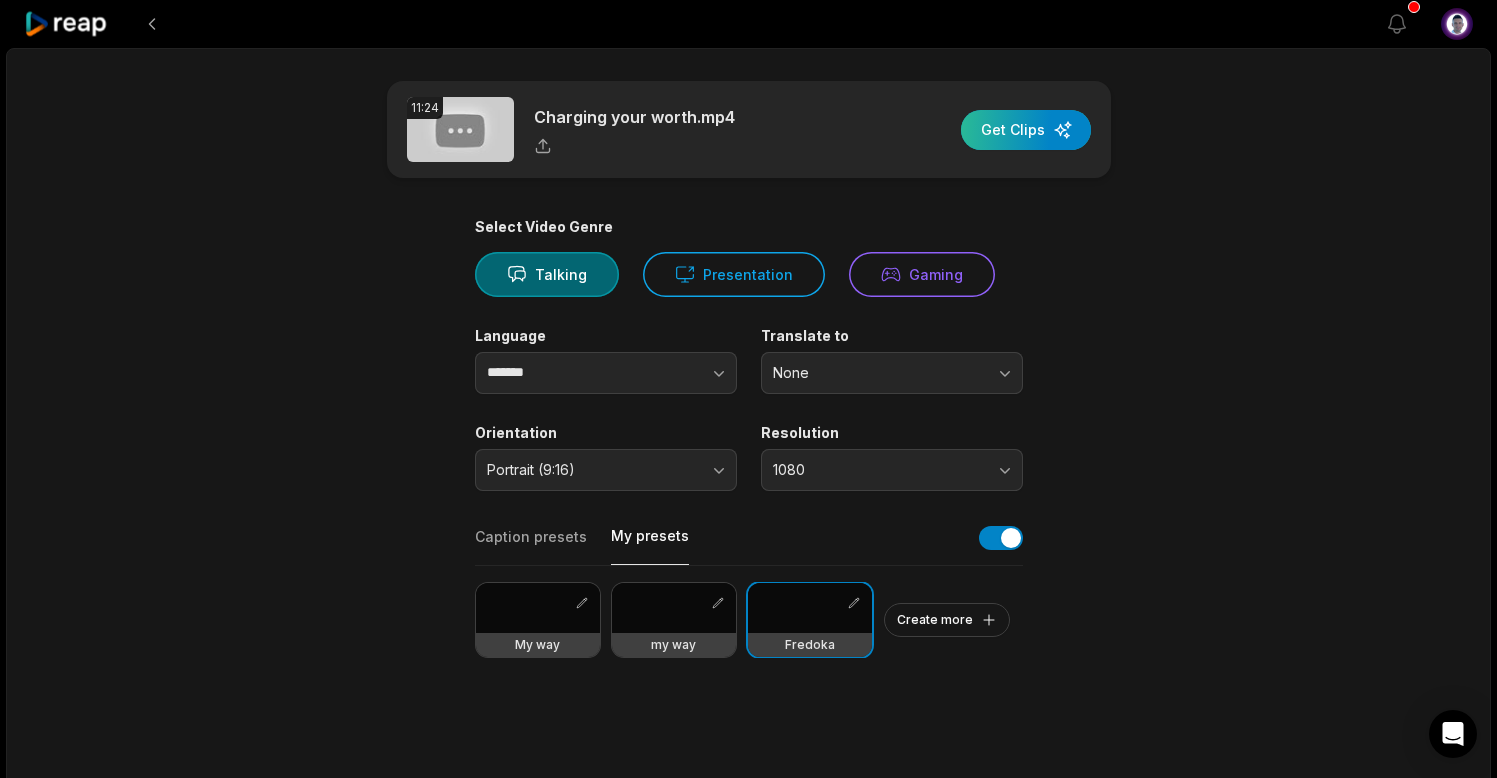 click at bounding box center (1026, 130) 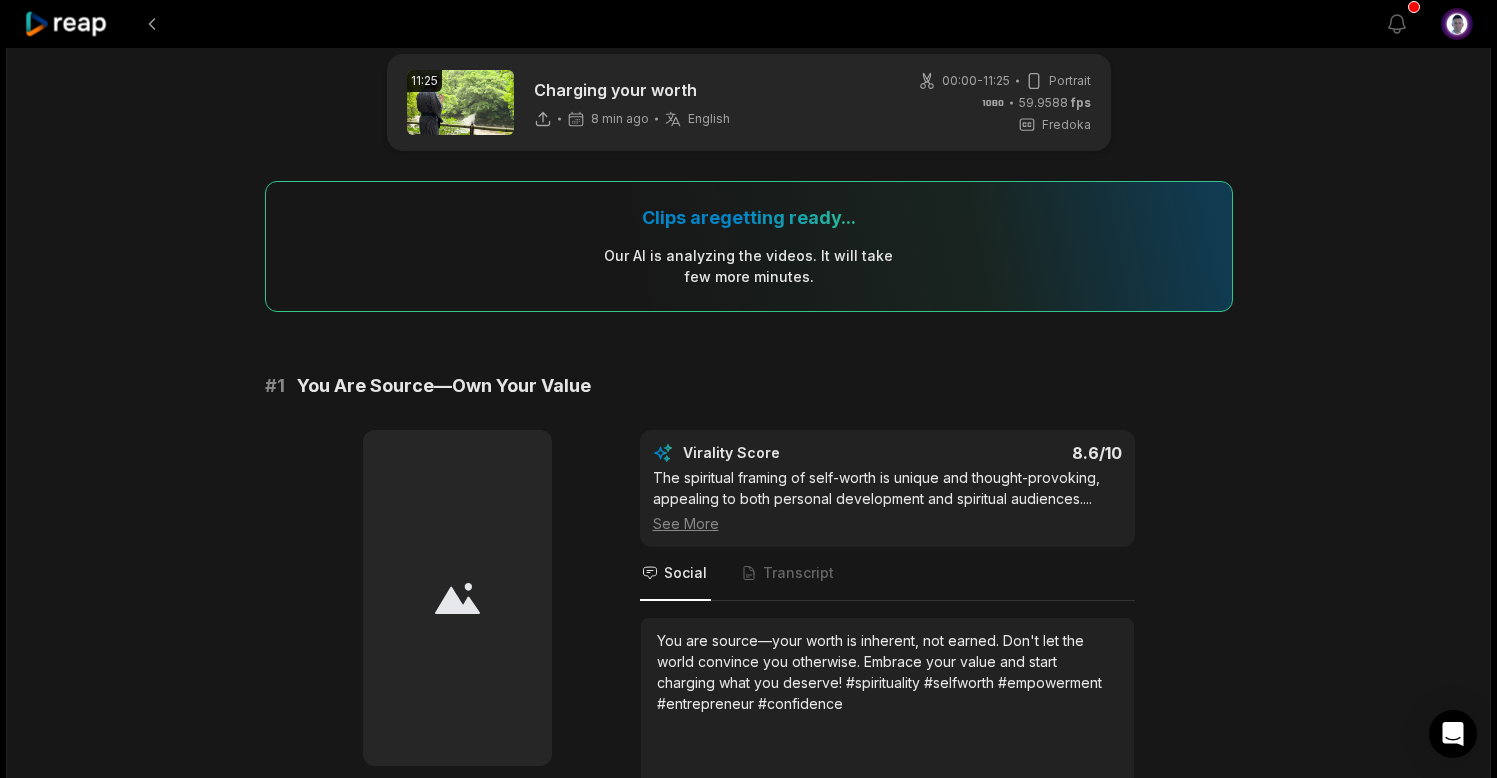 scroll, scrollTop: 0, scrollLeft: 0, axis: both 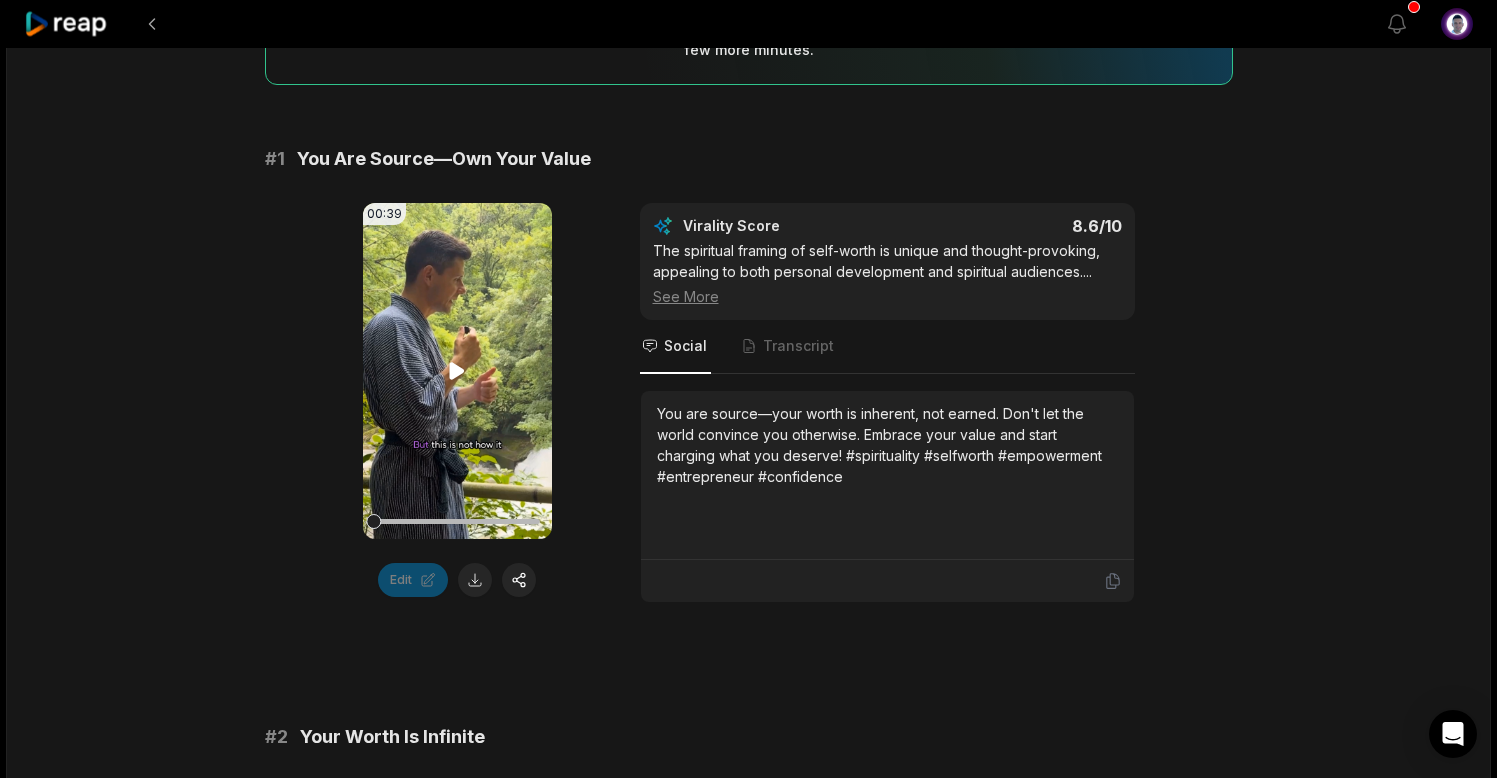 click 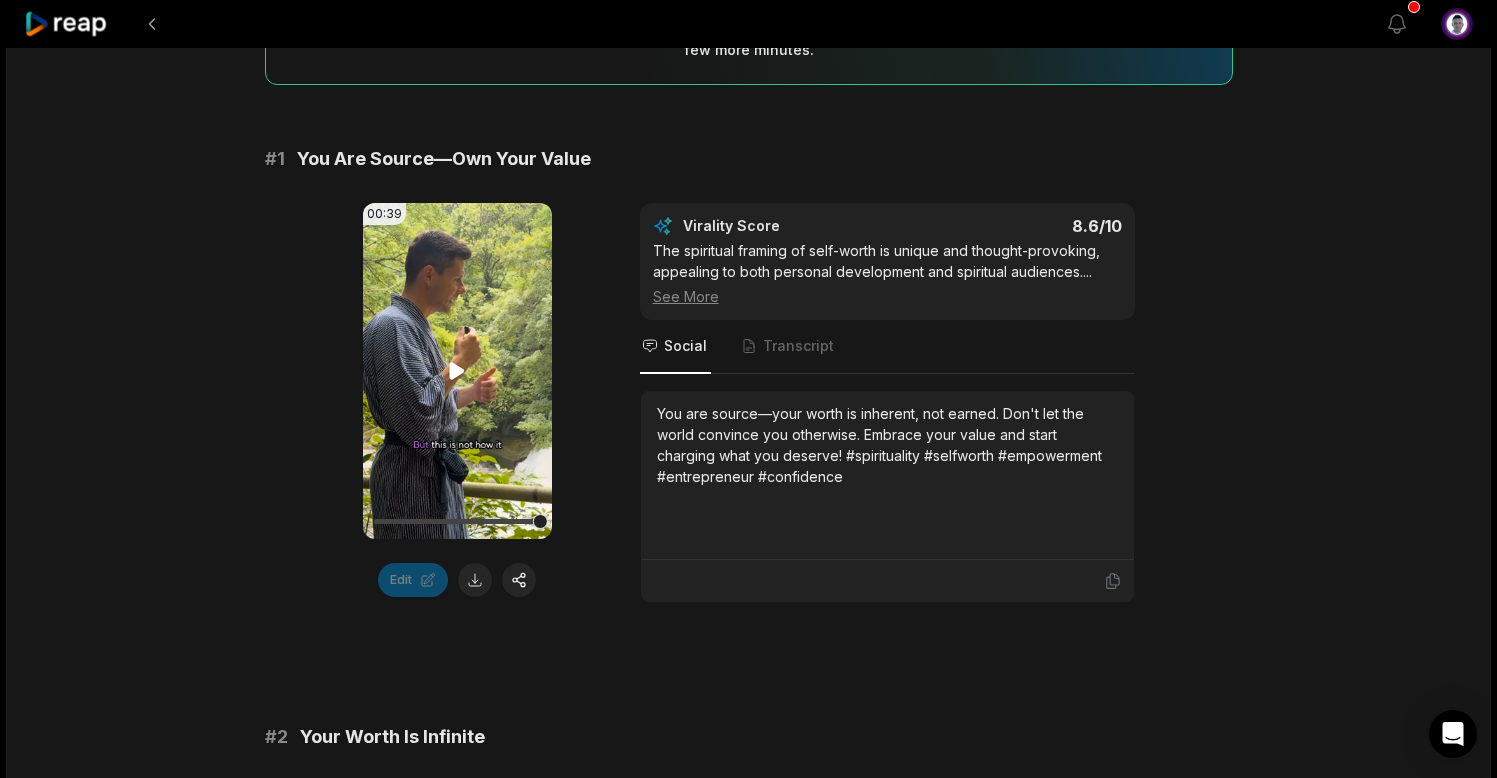 click 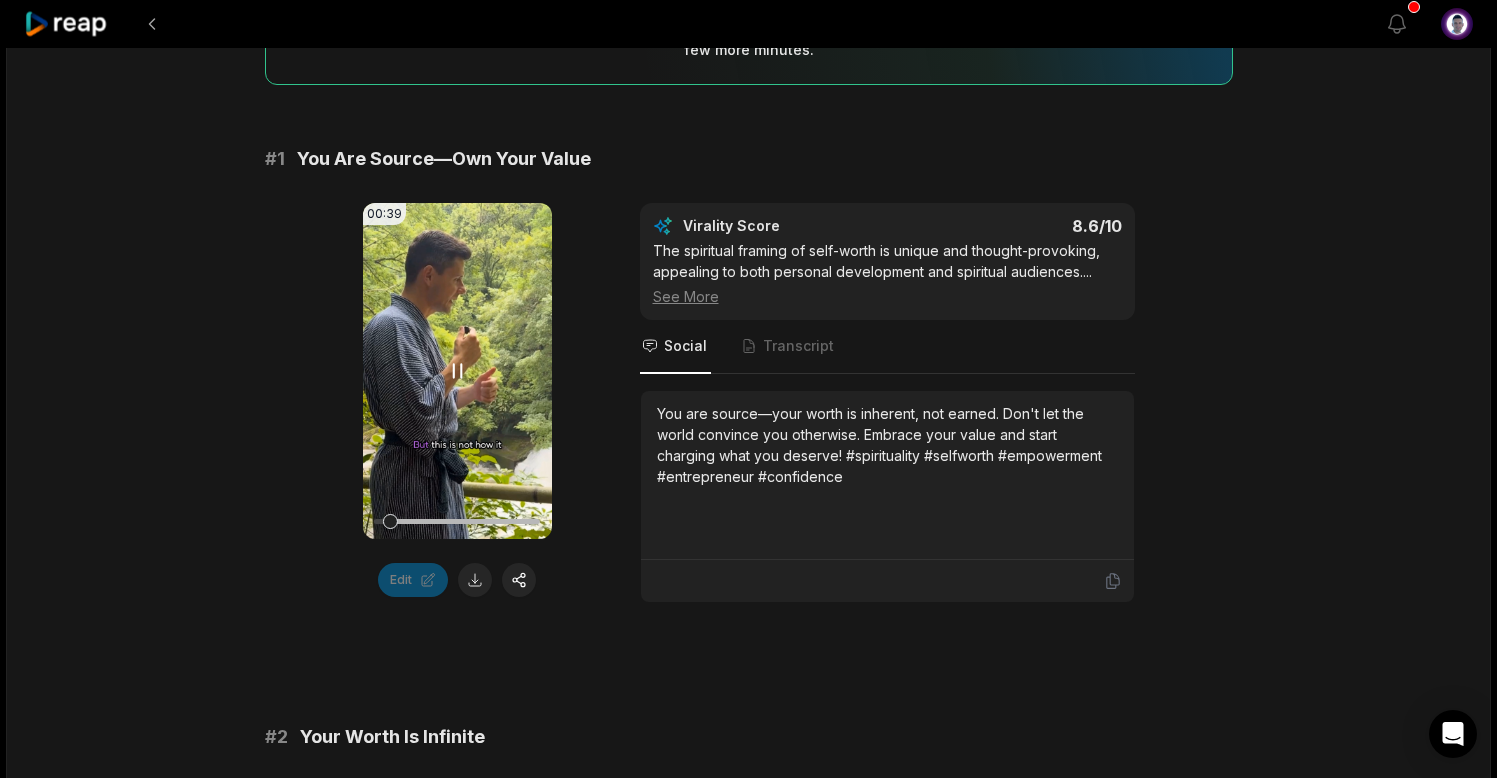 click 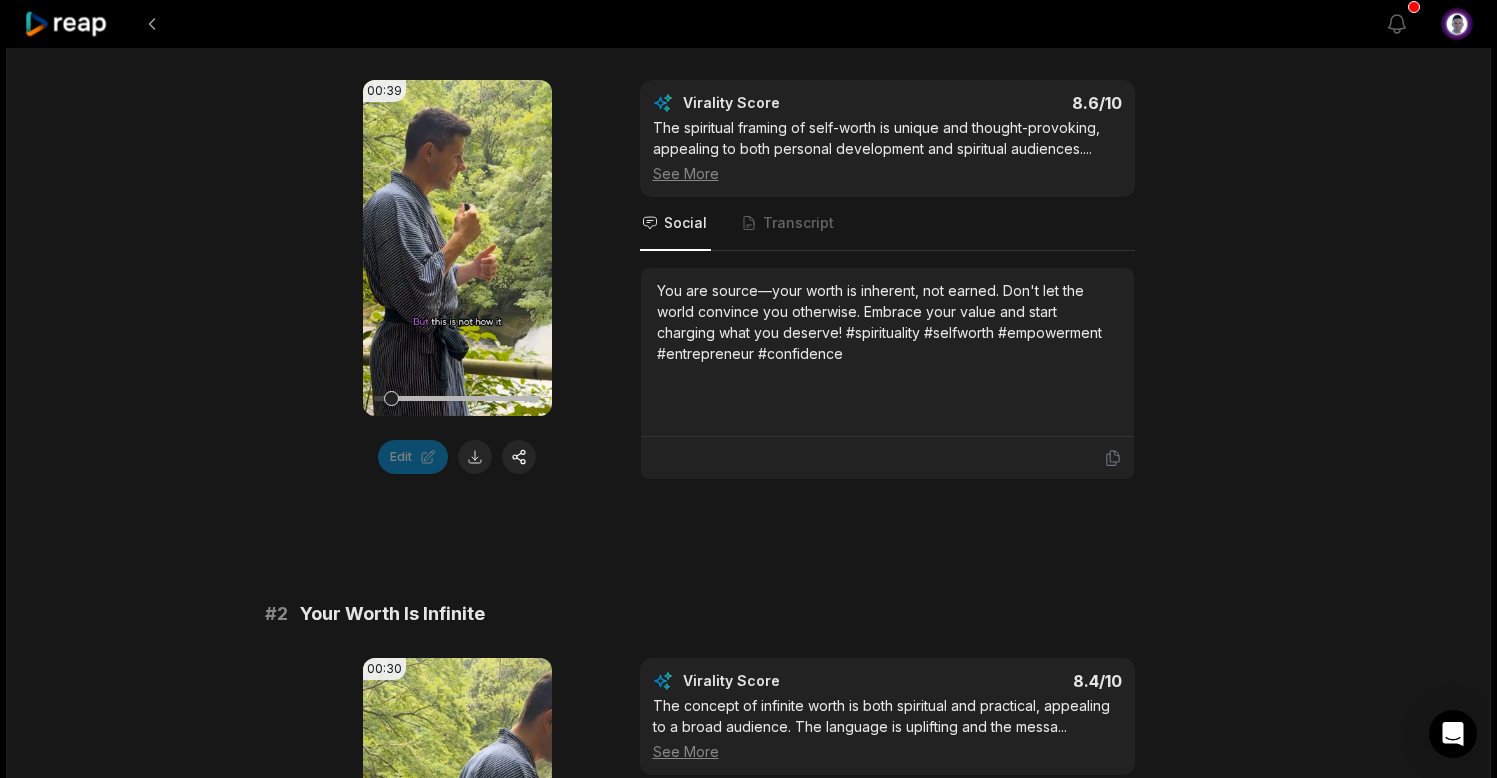 scroll, scrollTop: 332, scrollLeft: 0, axis: vertical 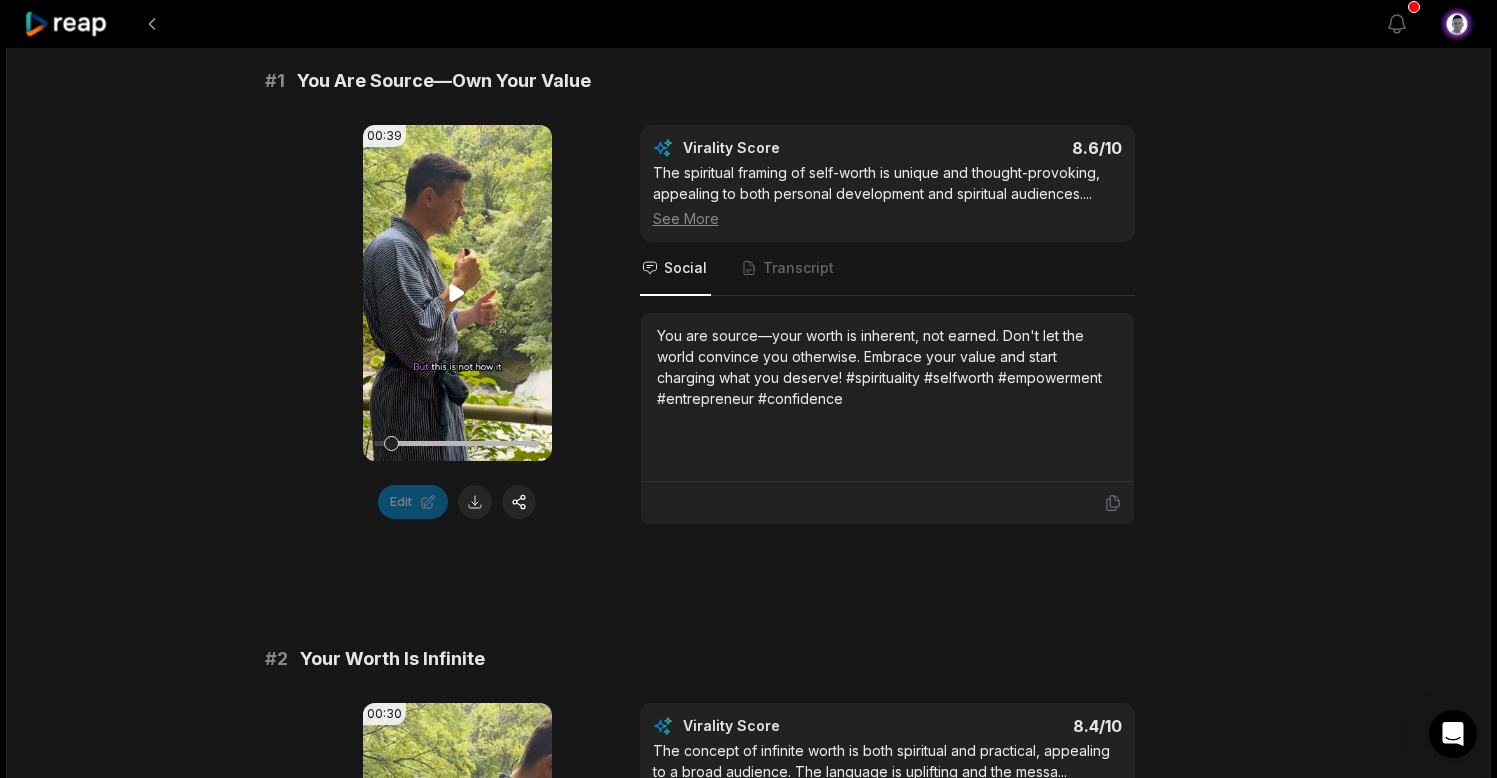 click 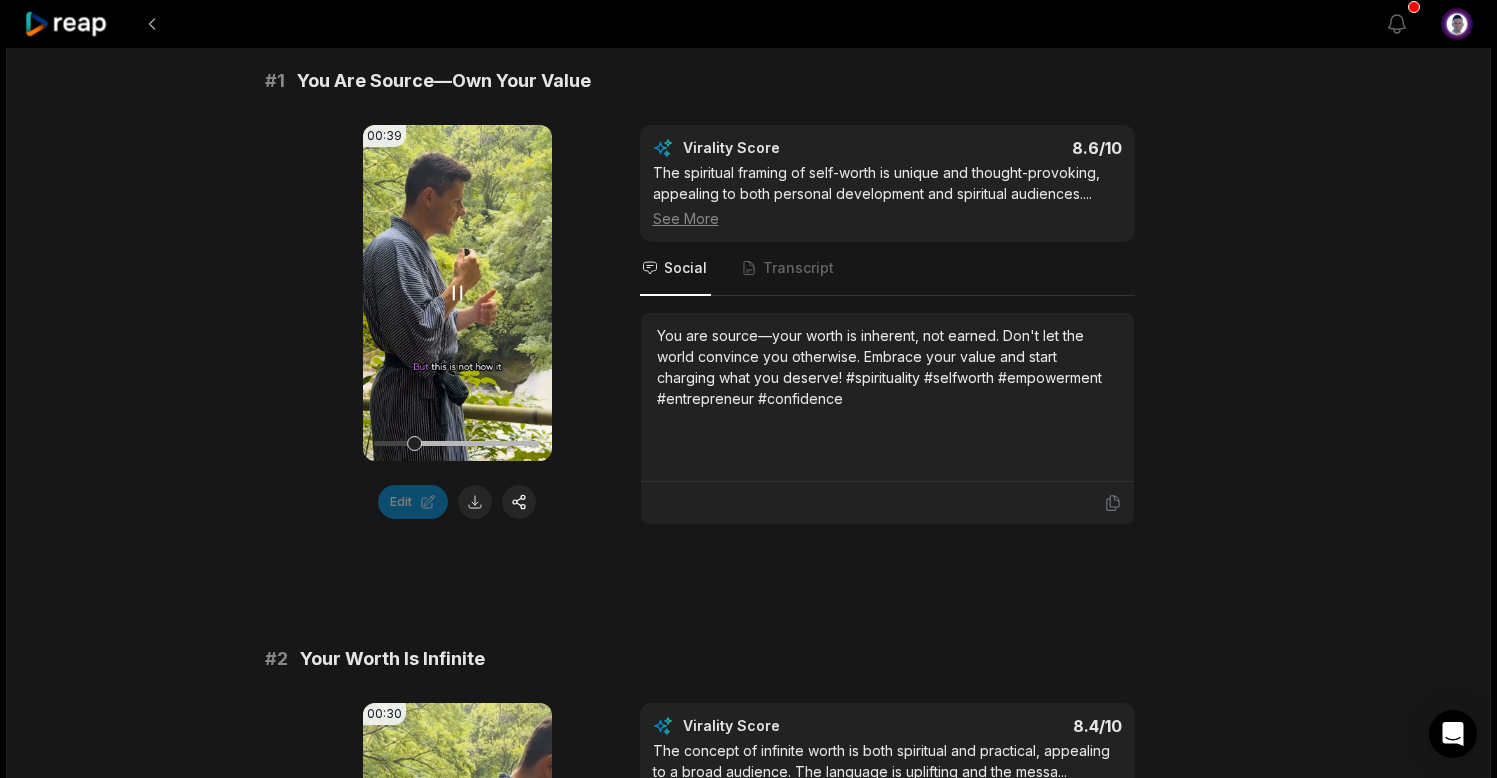 click 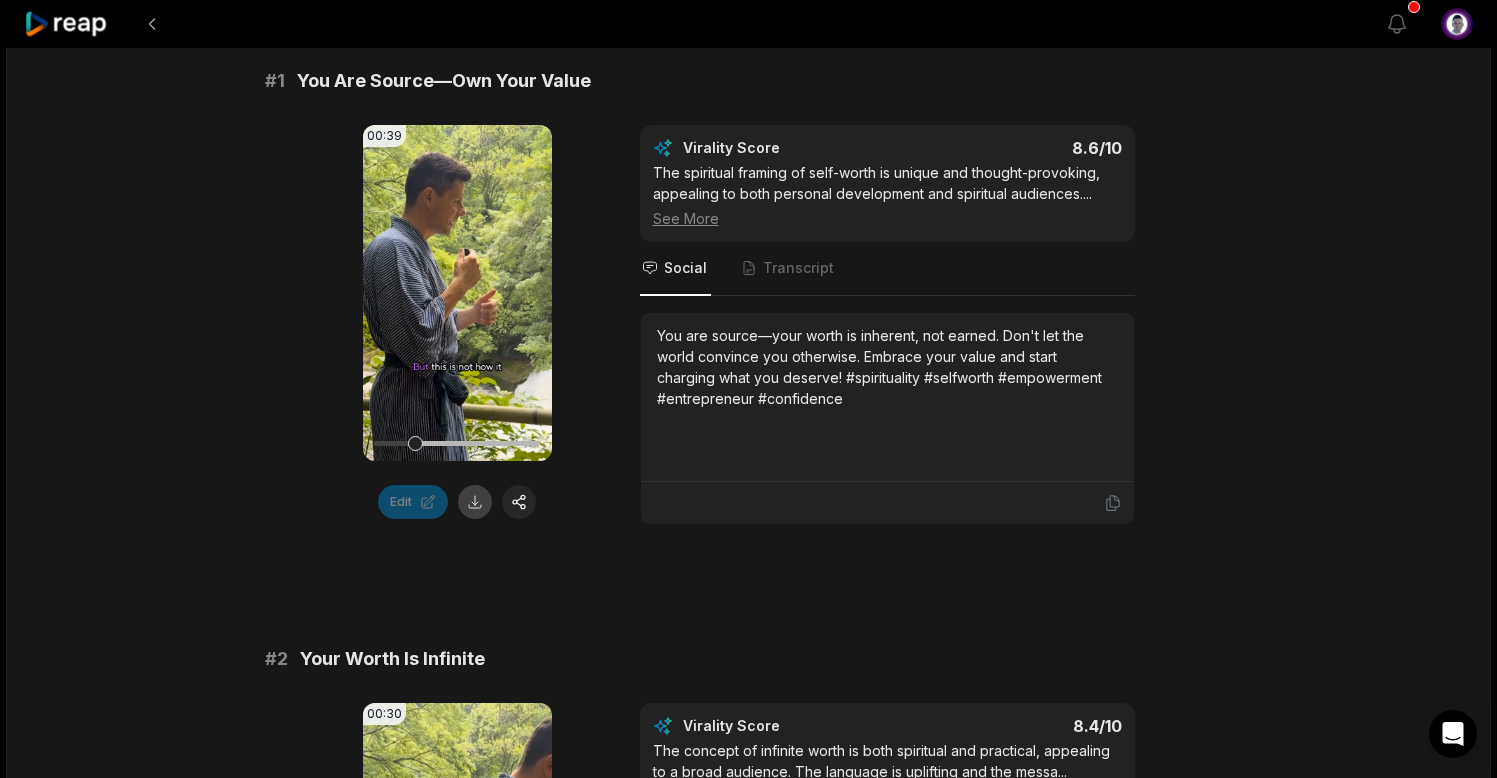 click at bounding box center [475, 502] 